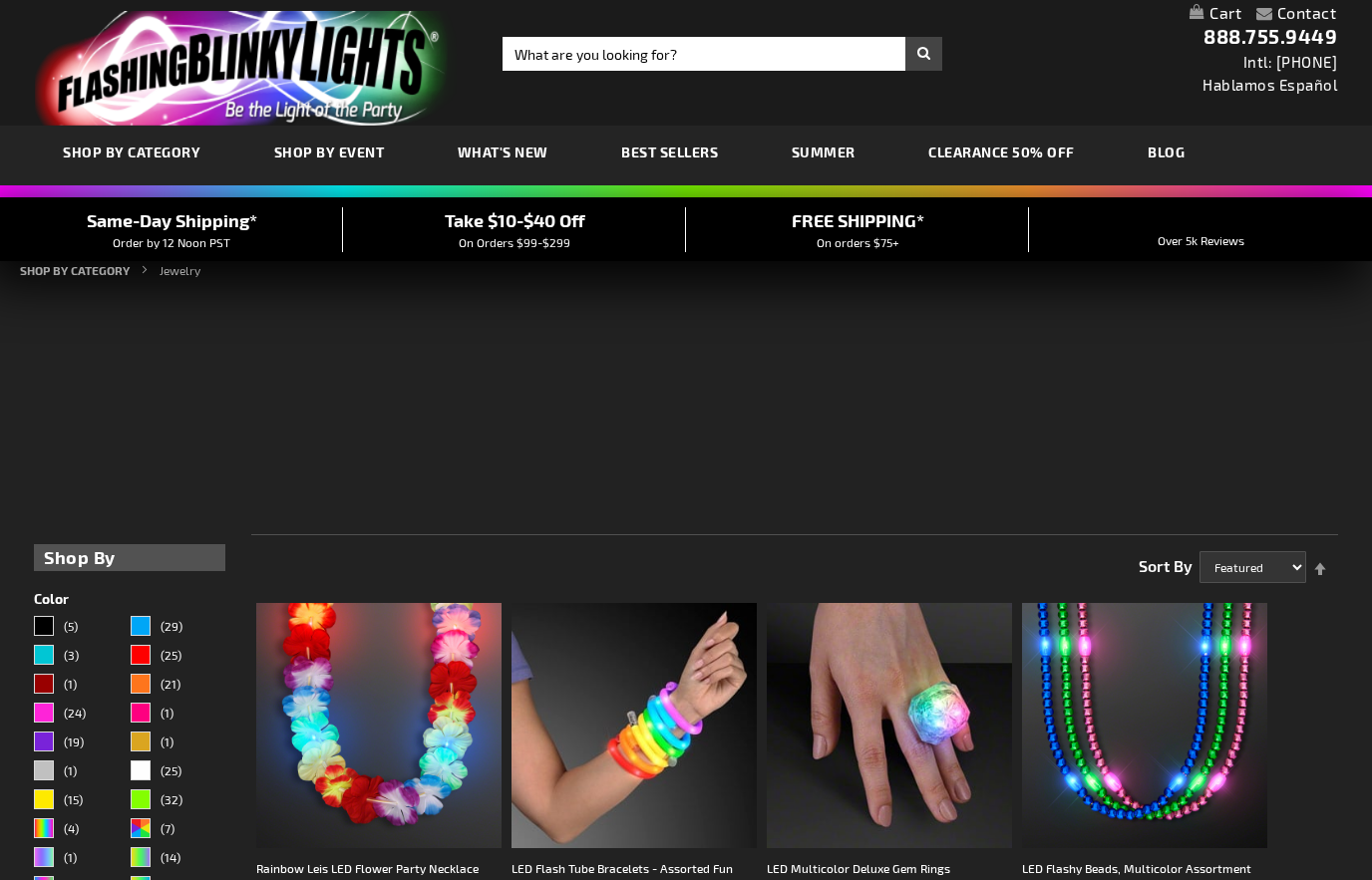 scroll, scrollTop: 0, scrollLeft: 0, axis: both 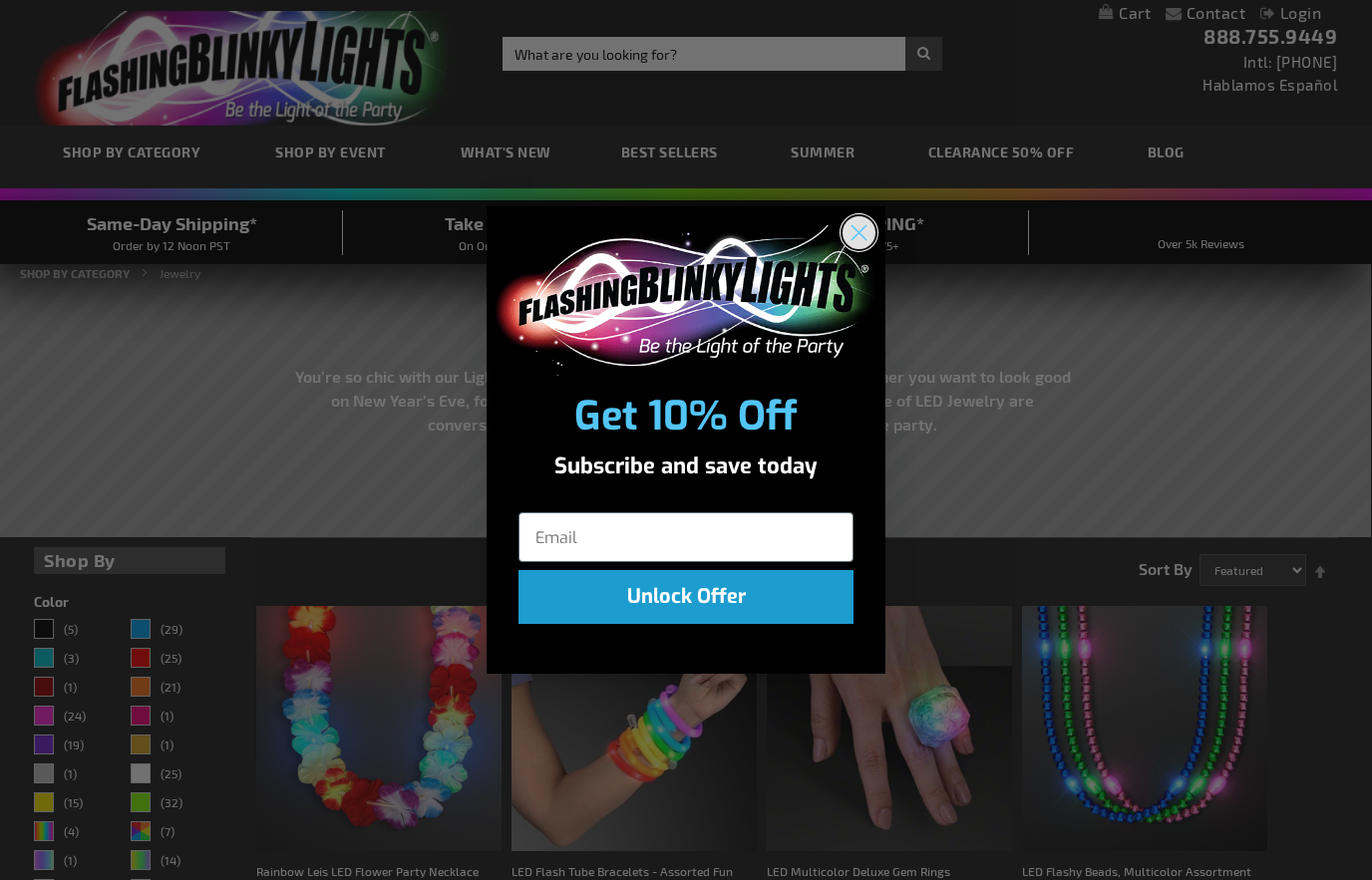 click 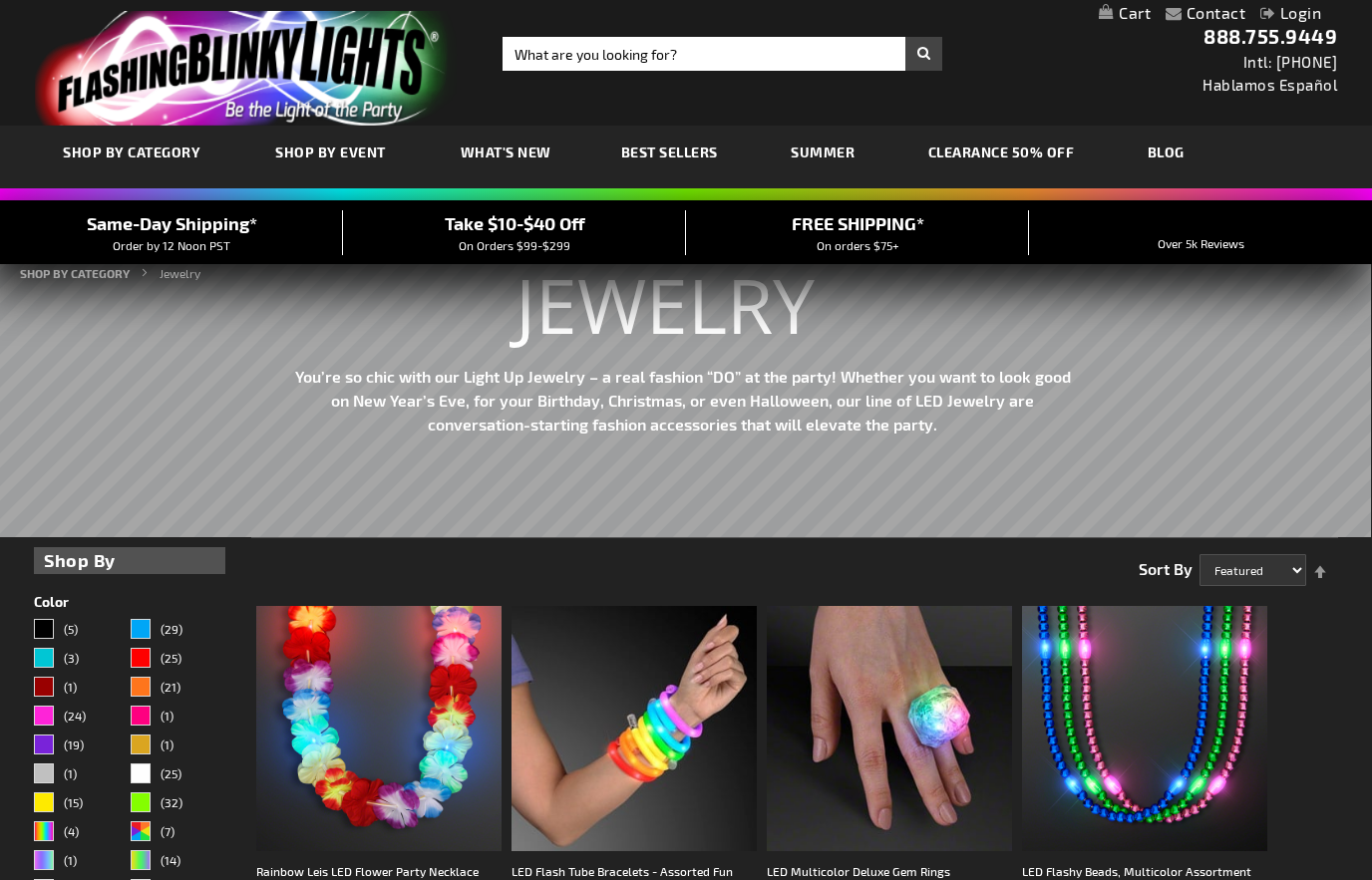 click on "CLEARANCE 50% OFF" at bounding box center (1001, 151) 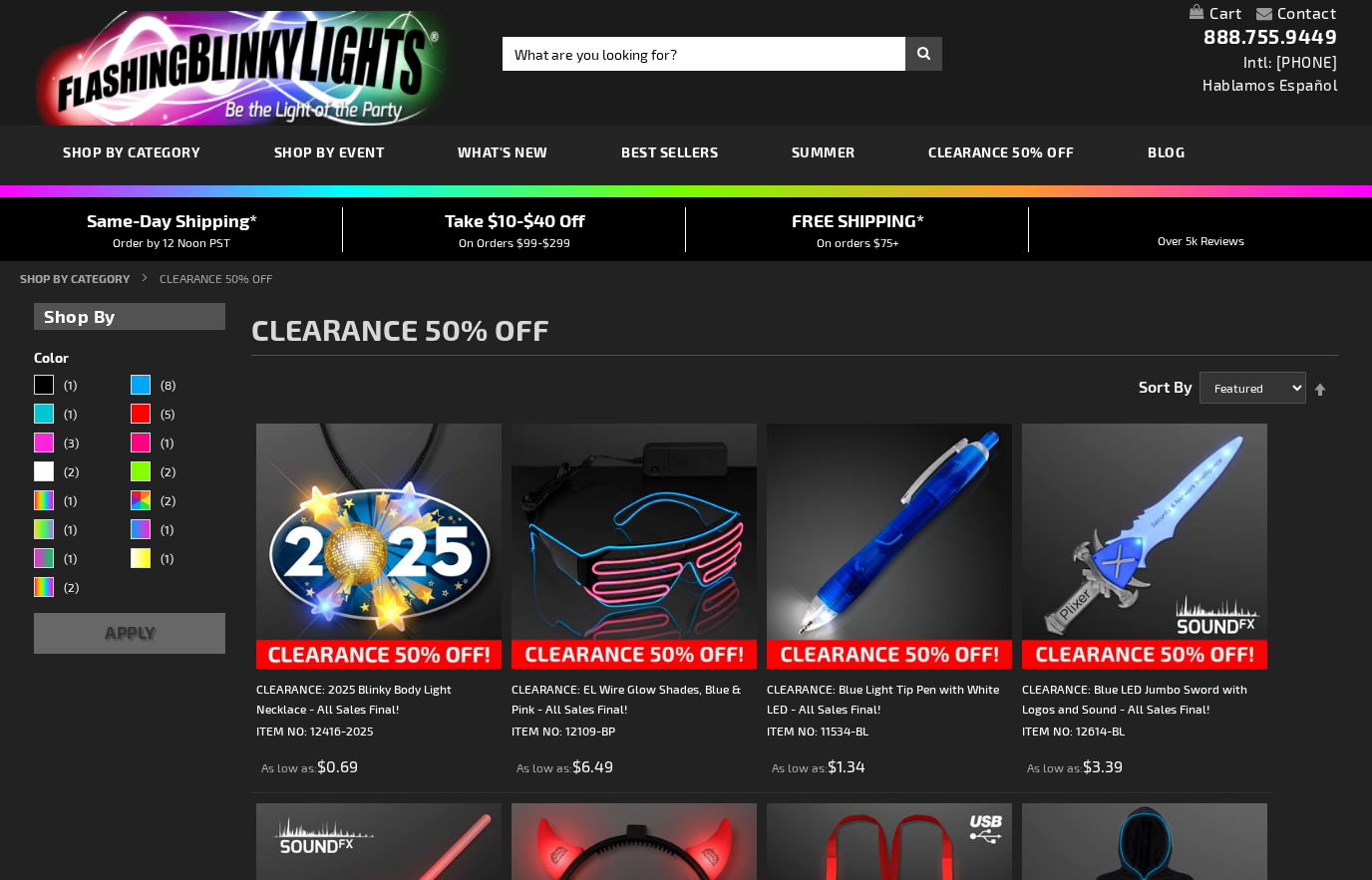 scroll, scrollTop: 0, scrollLeft: 0, axis: both 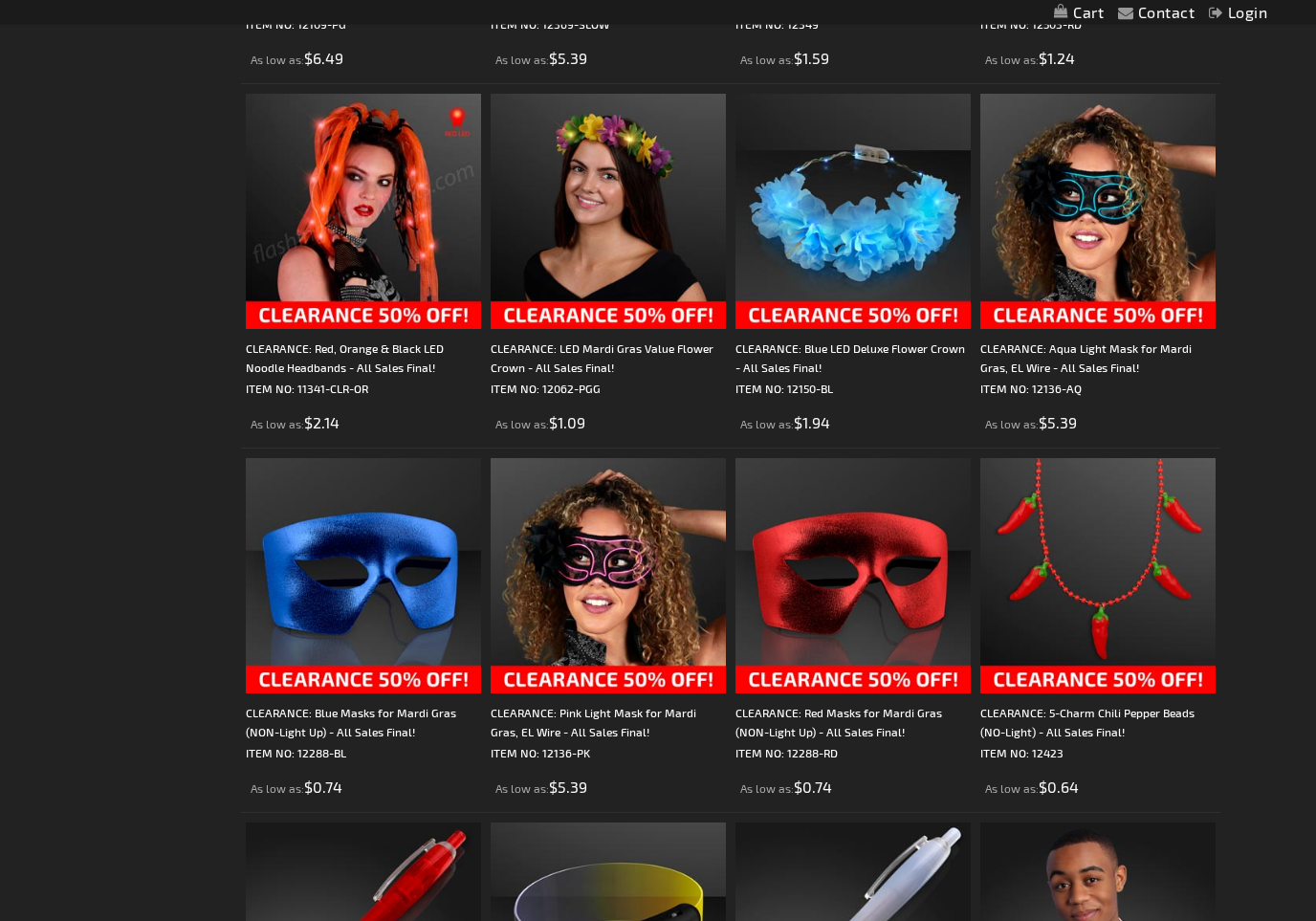 click at bounding box center (363, 212) 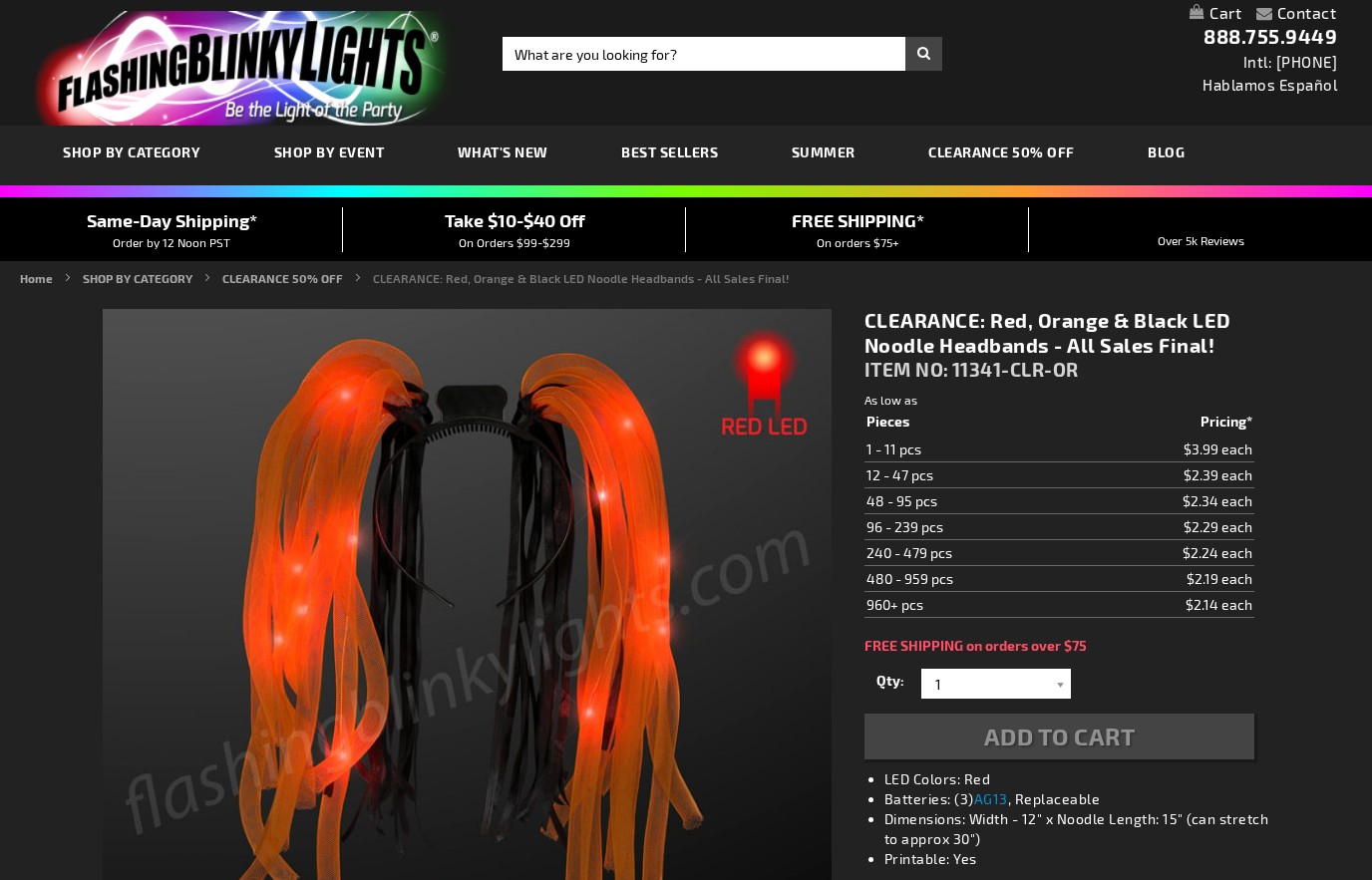 scroll, scrollTop: 0, scrollLeft: 0, axis: both 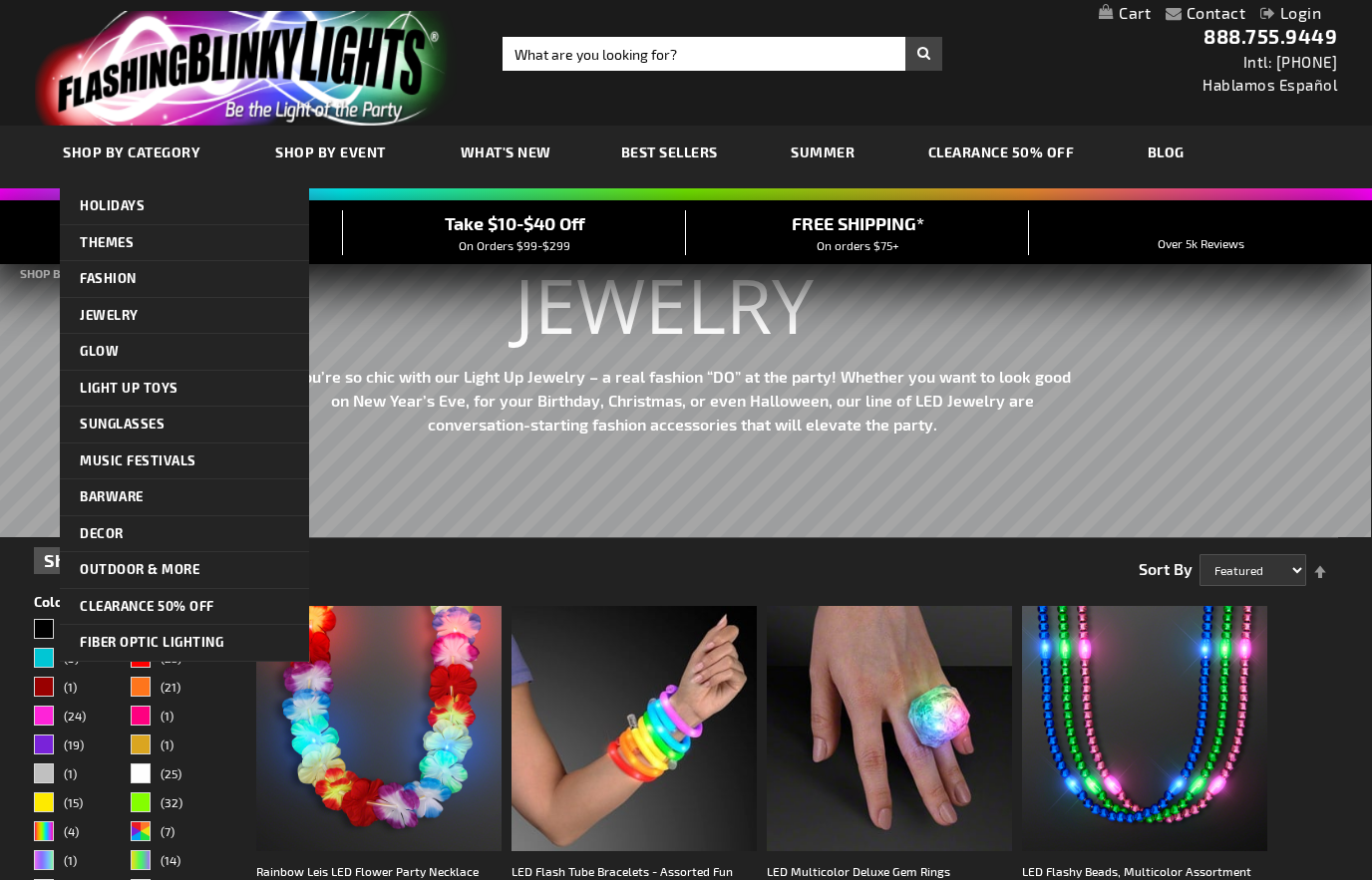 click on "Fiber Optic Lighting" at bounding box center (152, 642) 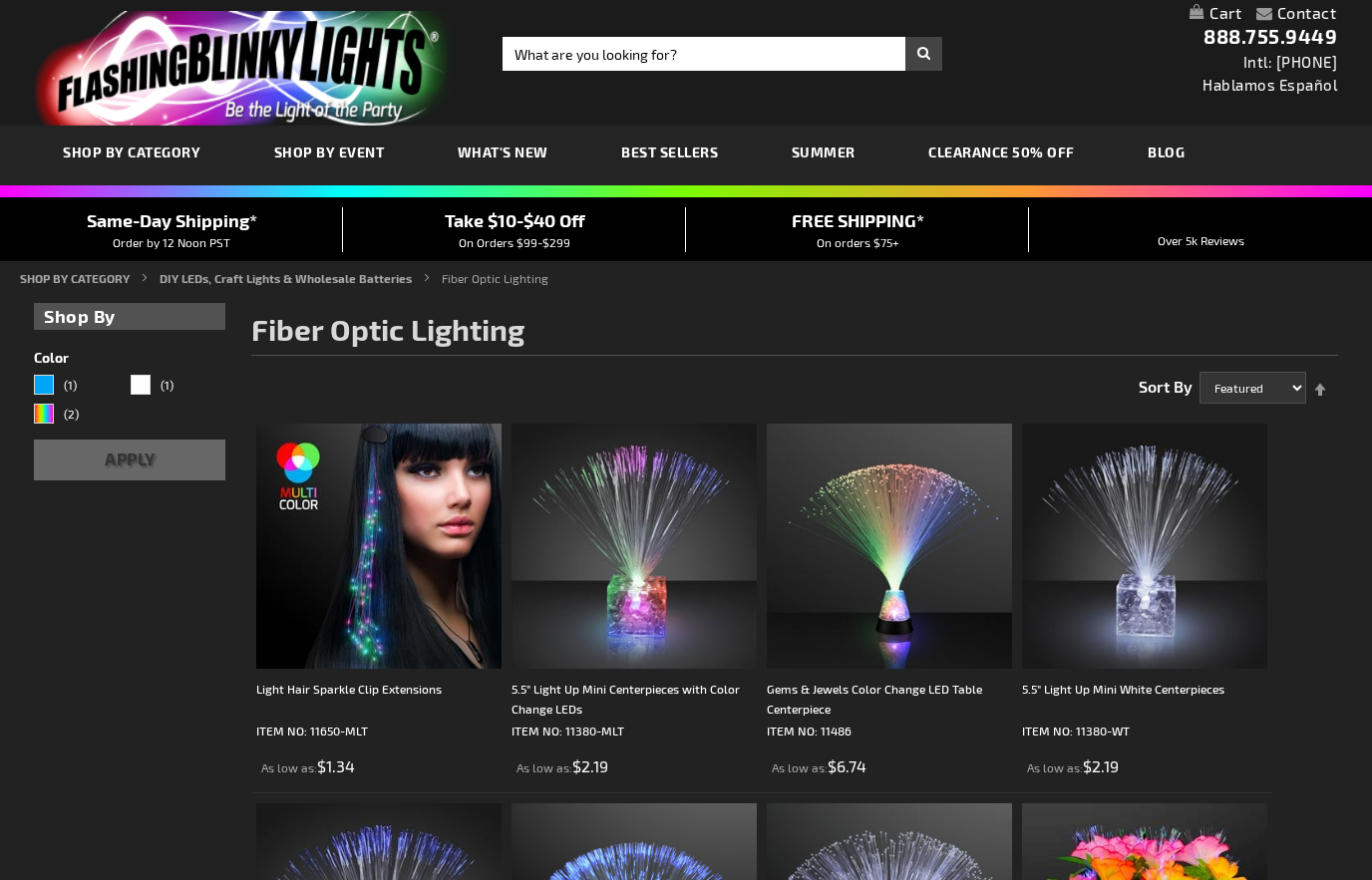 scroll, scrollTop: 0, scrollLeft: 0, axis: both 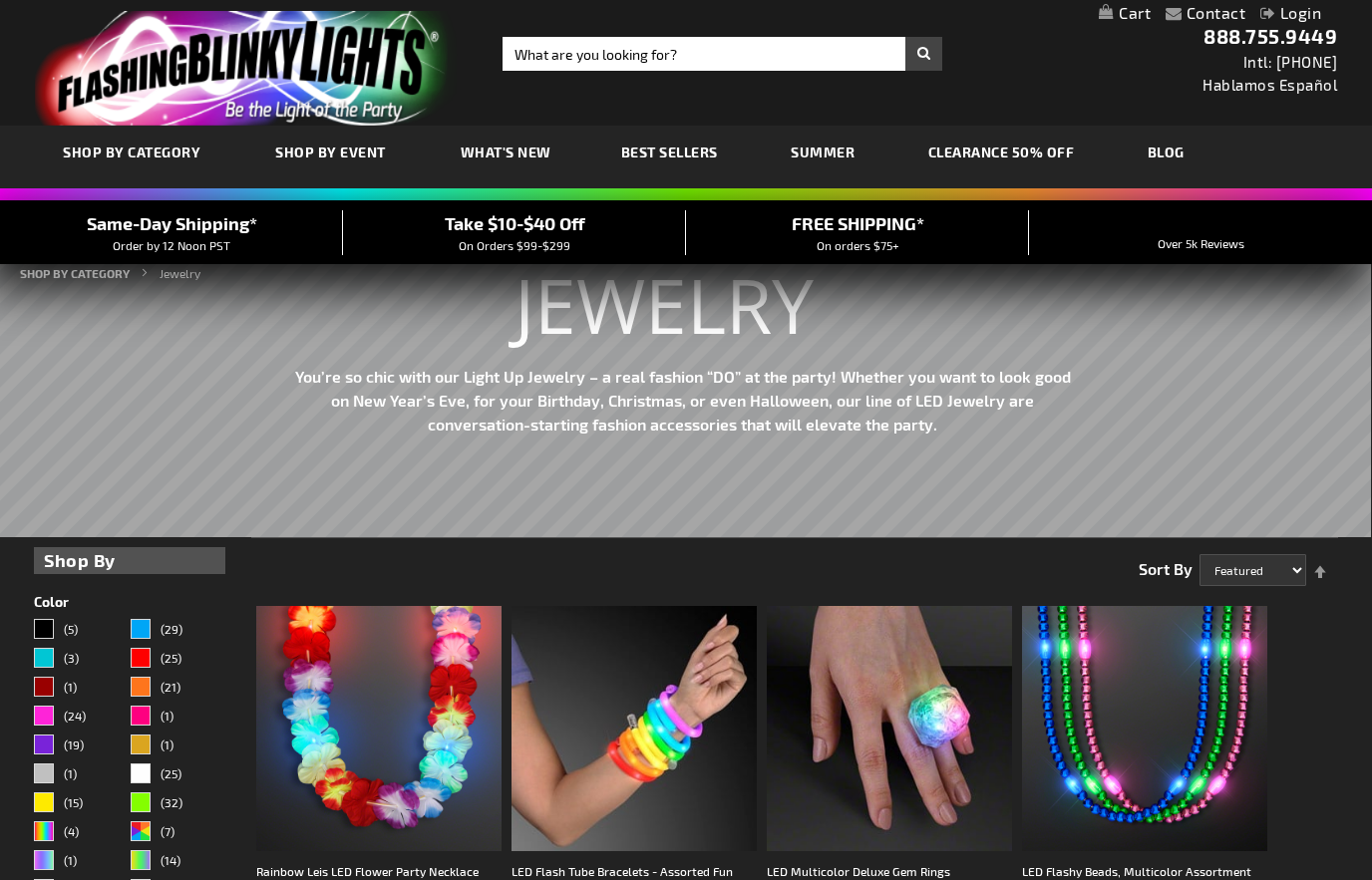 click on "CLEARANCE 50% OFF" at bounding box center [1001, 151] 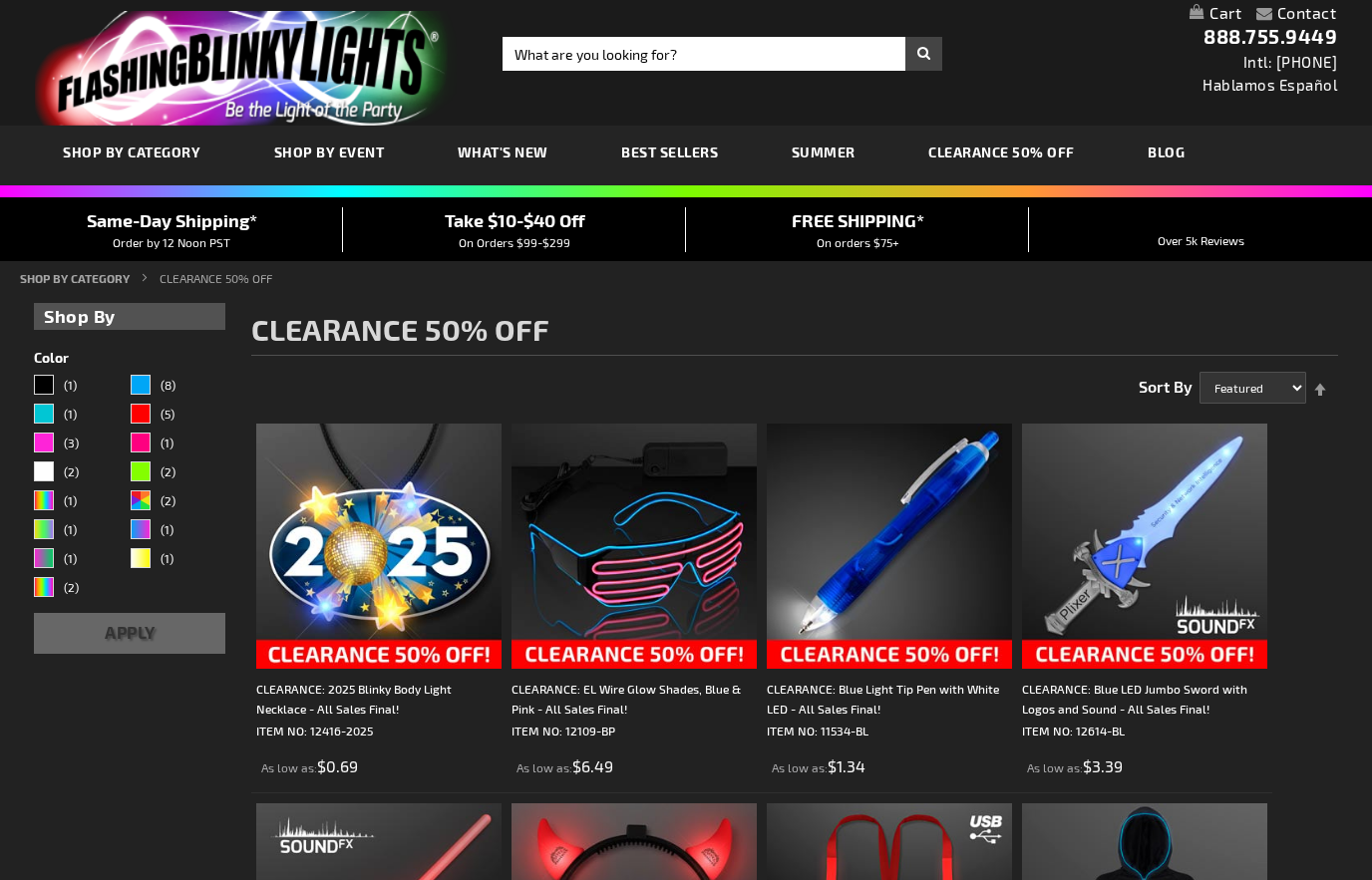 scroll, scrollTop: 0, scrollLeft: 0, axis: both 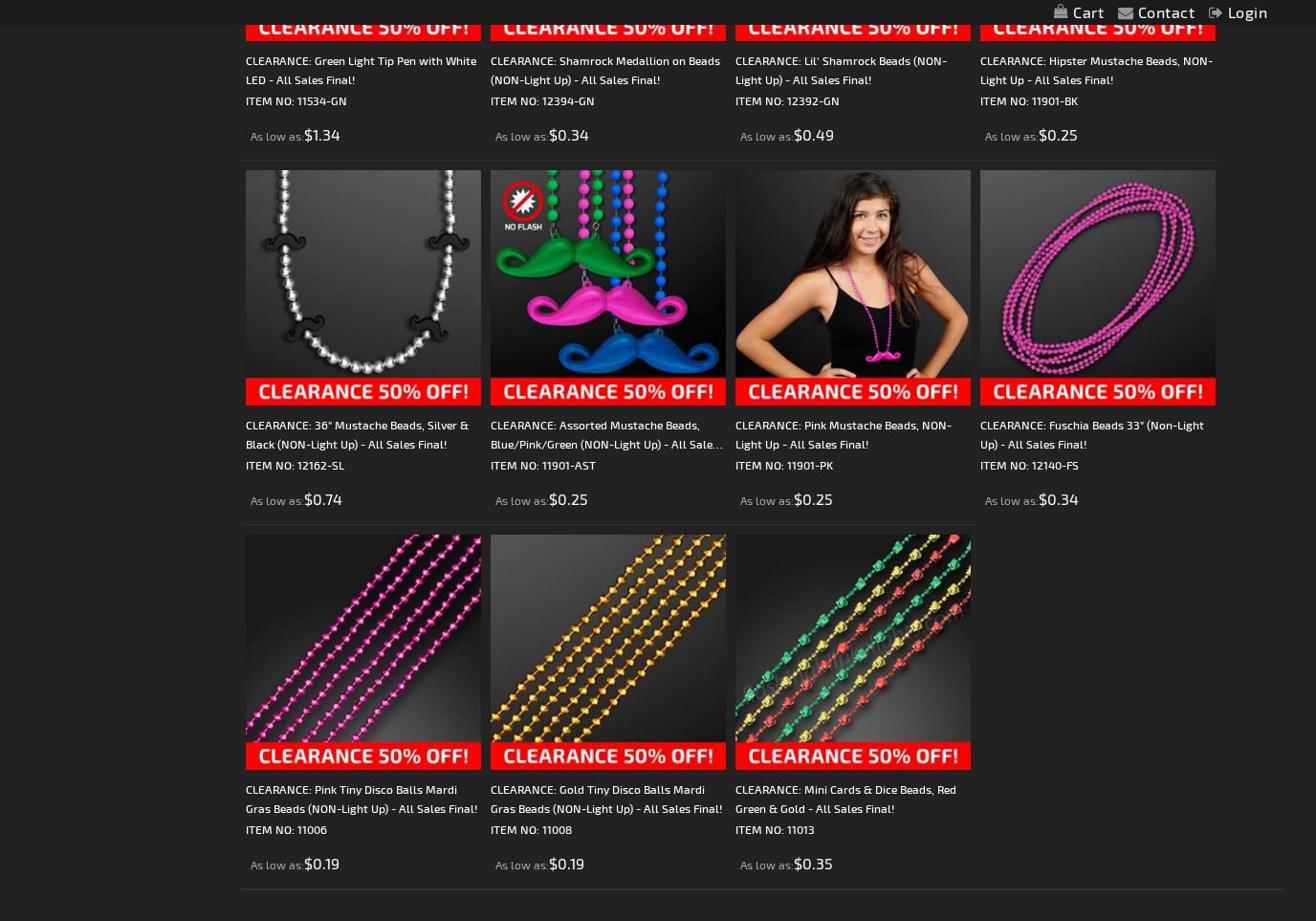 click at bounding box center [853, 652] 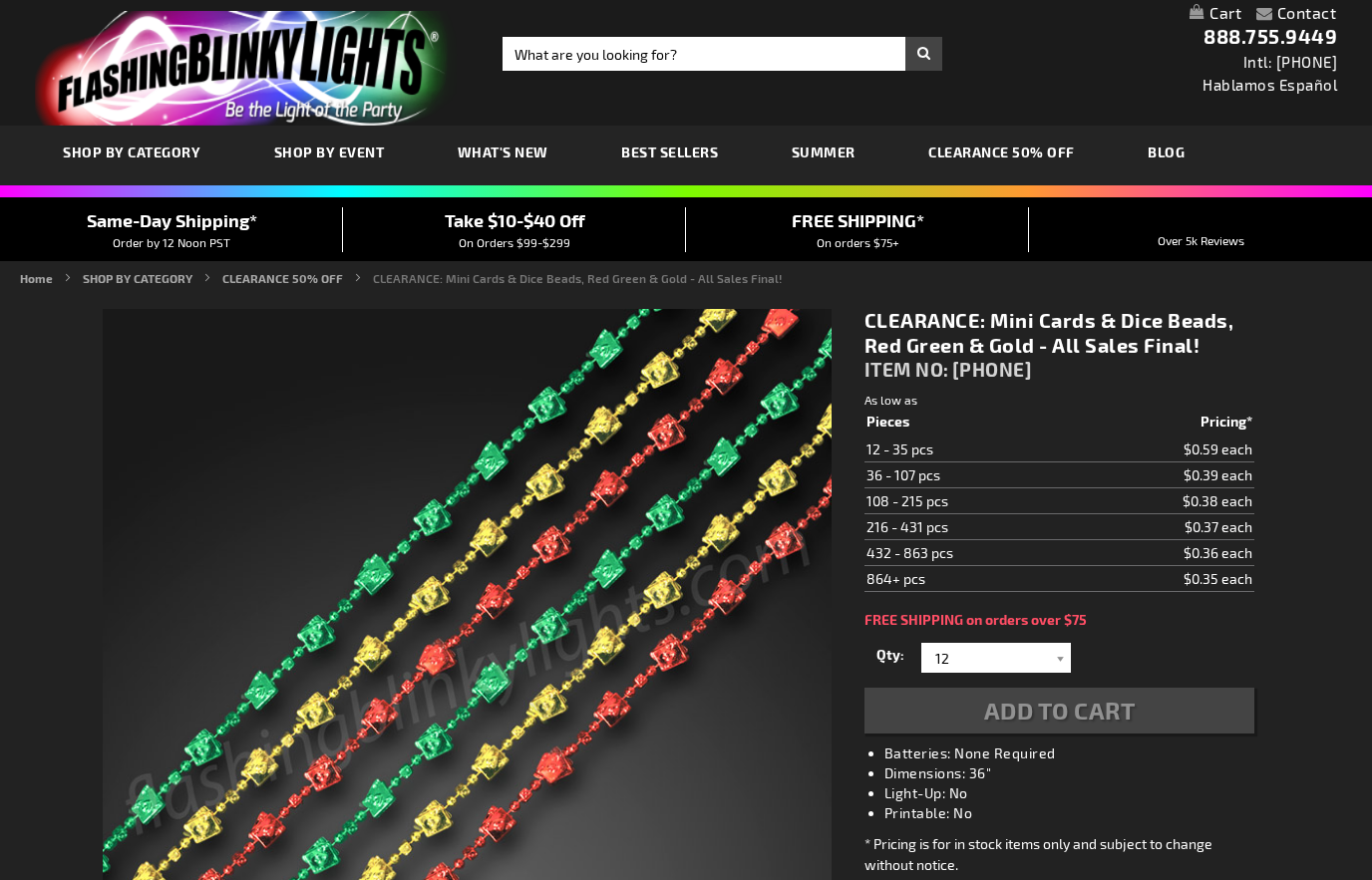 scroll, scrollTop: 0, scrollLeft: 0, axis: both 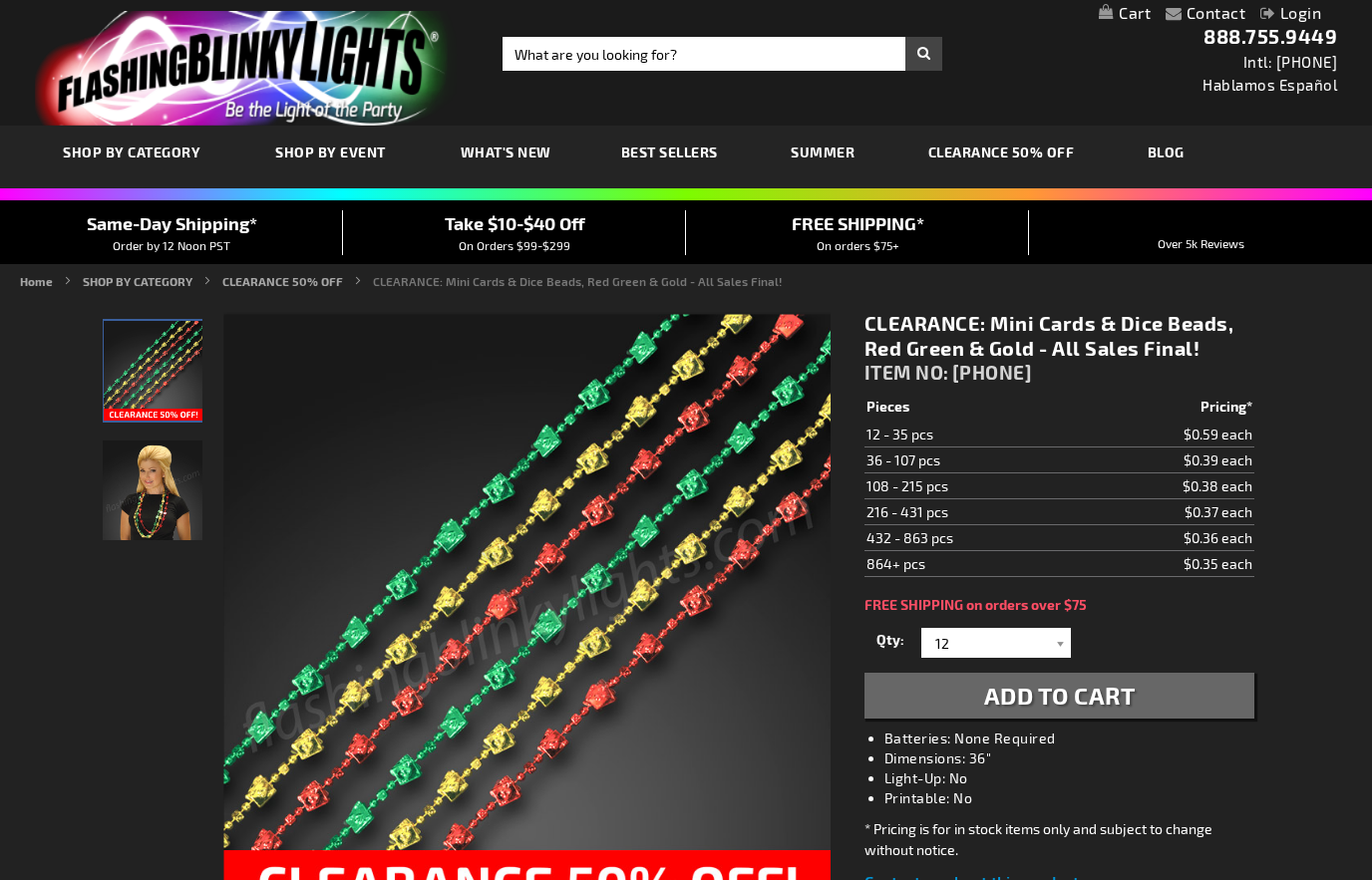 click at bounding box center (153, 490) 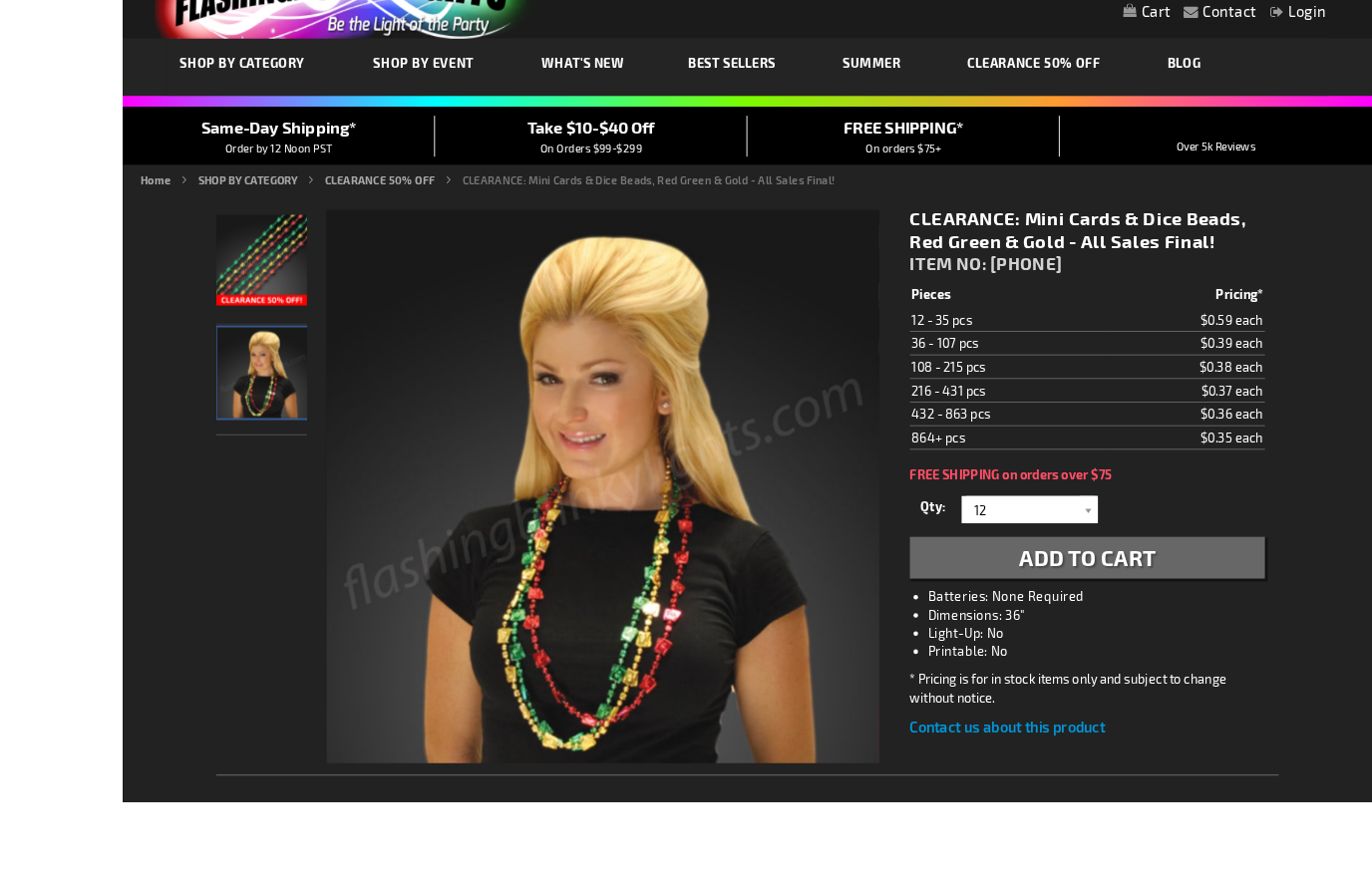 scroll, scrollTop: 189, scrollLeft: 0, axis: vertical 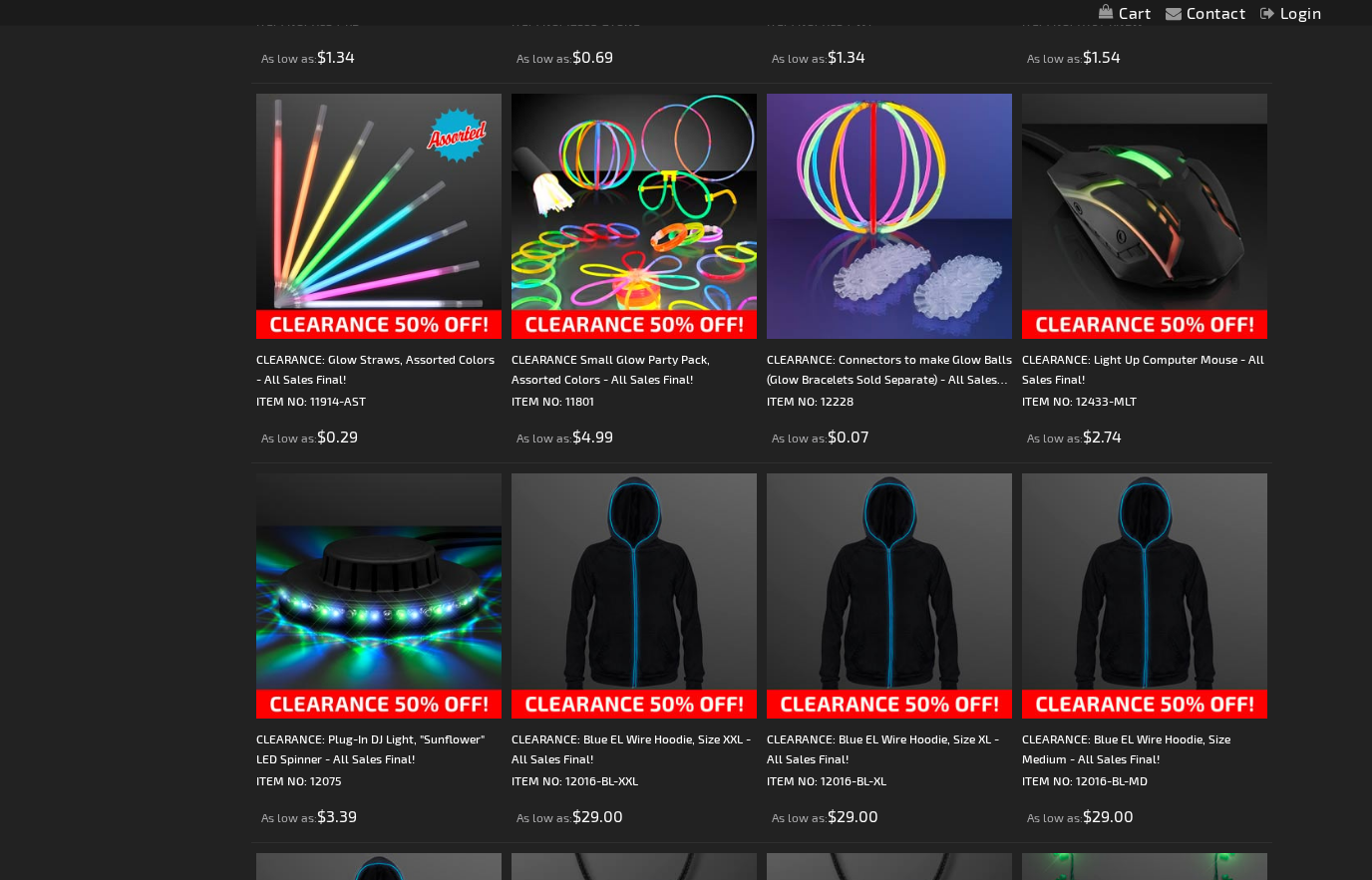 click at bounding box center [379, 217] 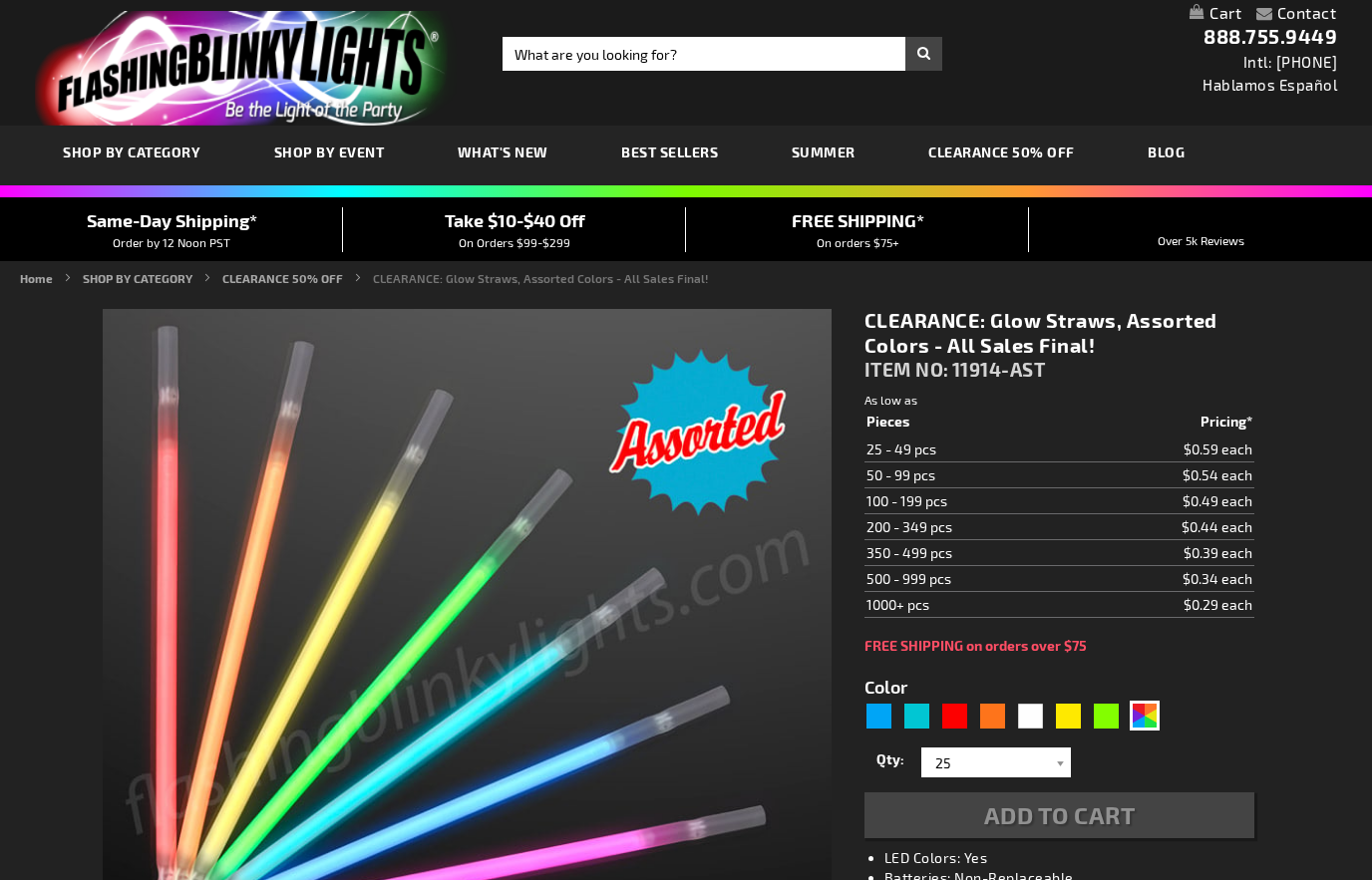 scroll, scrollTop: 0, scrollLeft: 0, axis: both 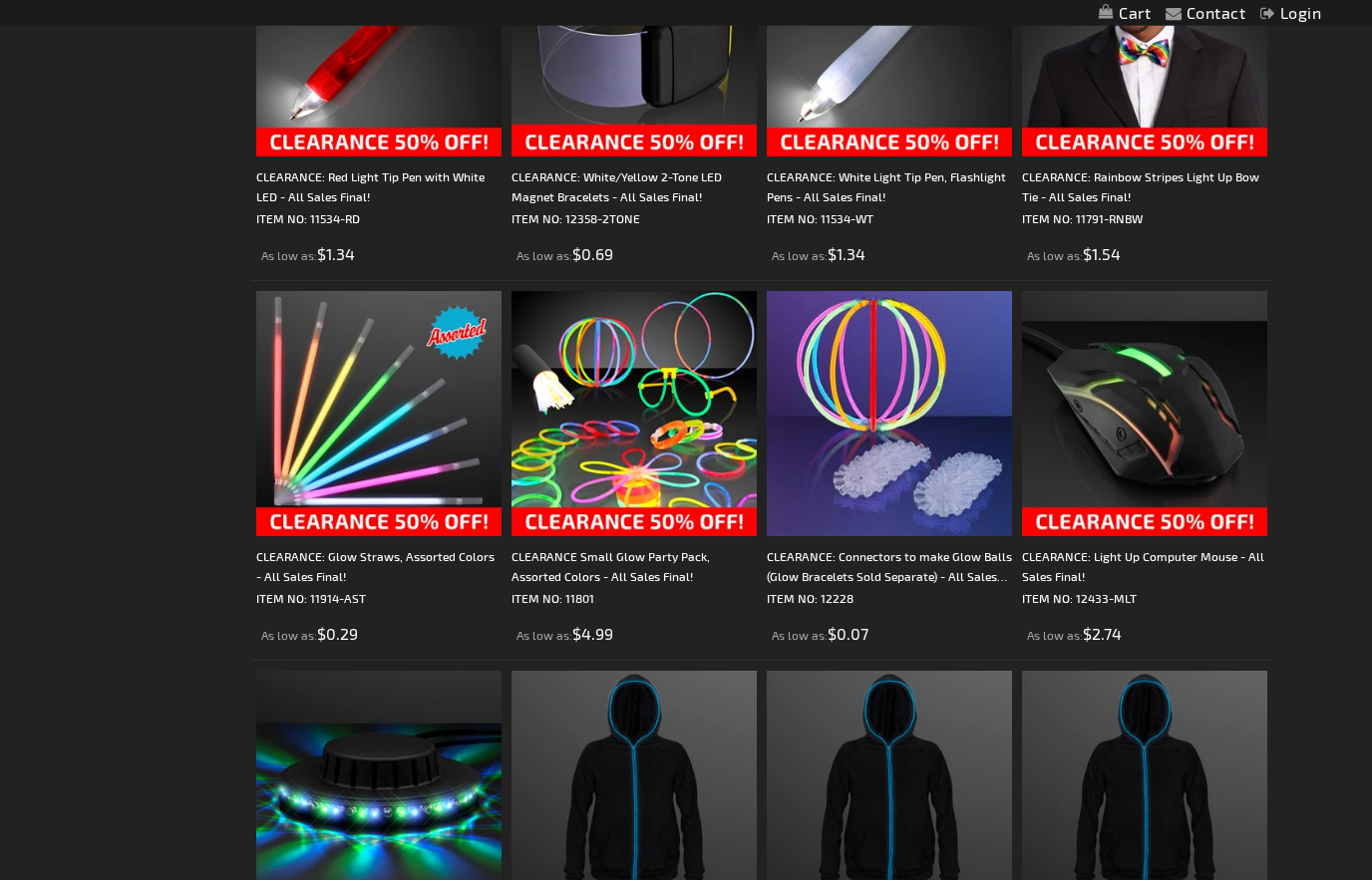 click at bounding box center (634, 415) 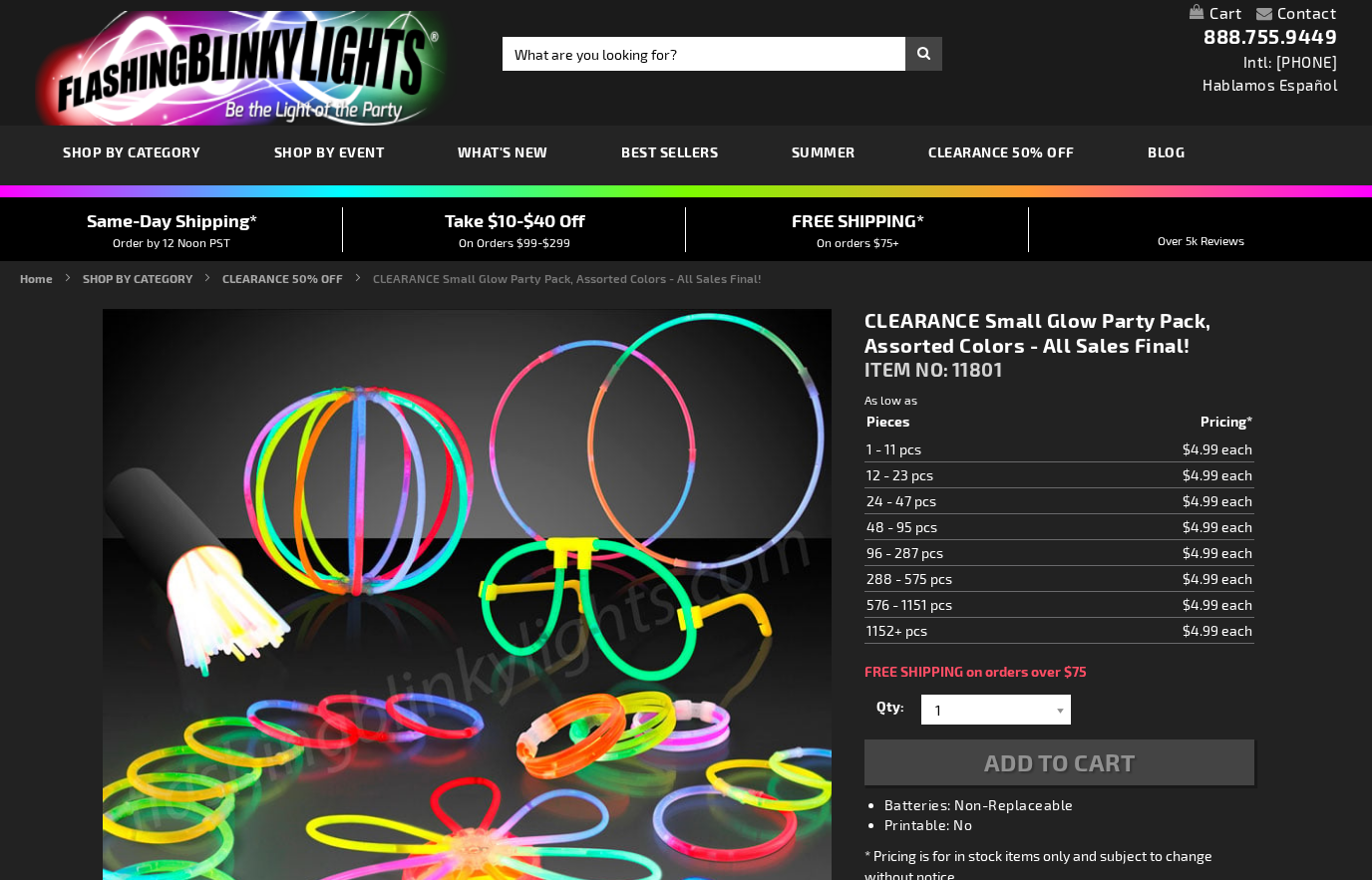 scroll, scrollTop: 0, scrollLeft: 0, axis: both 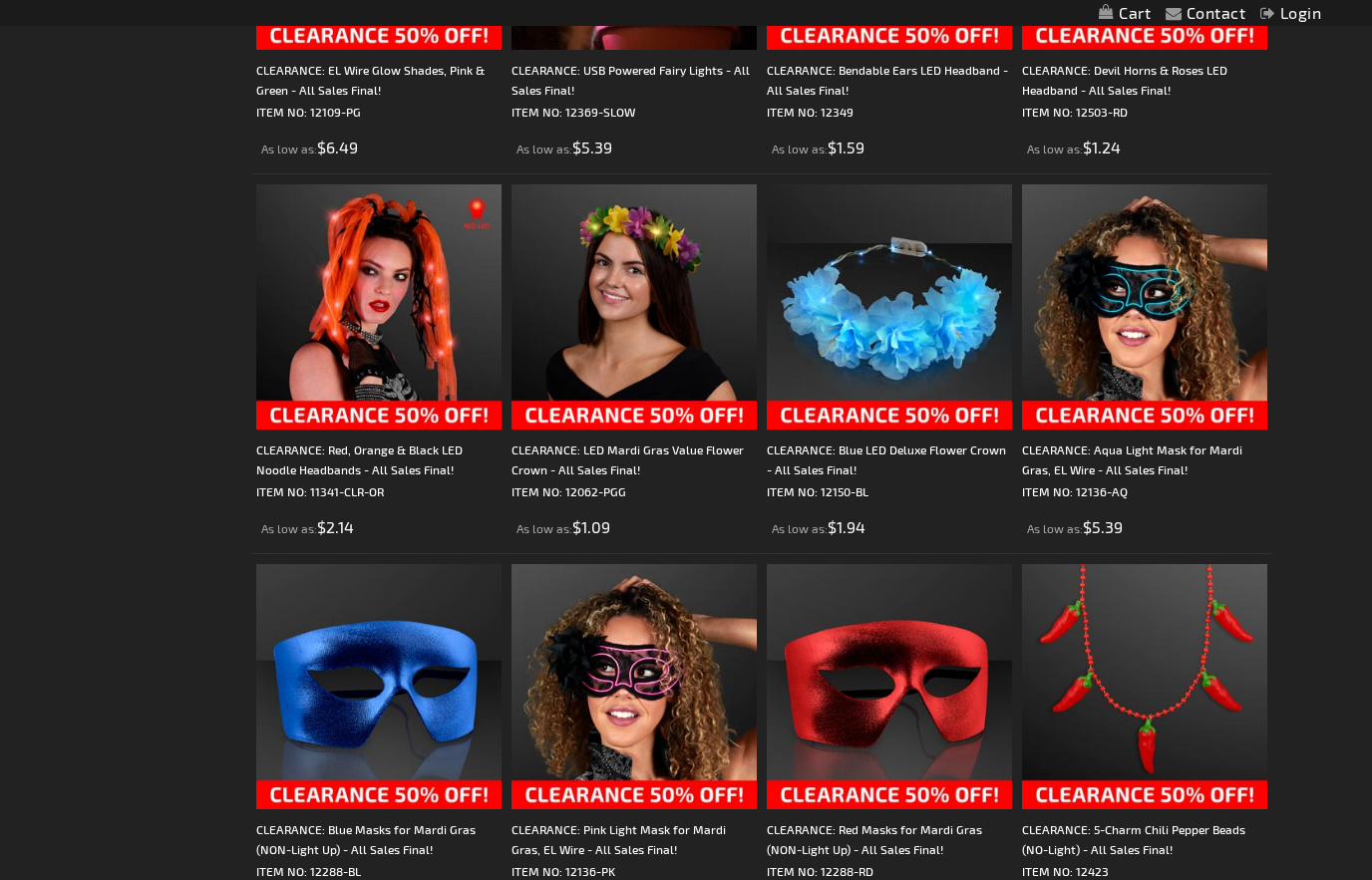 click at bounding box center [379, 307] 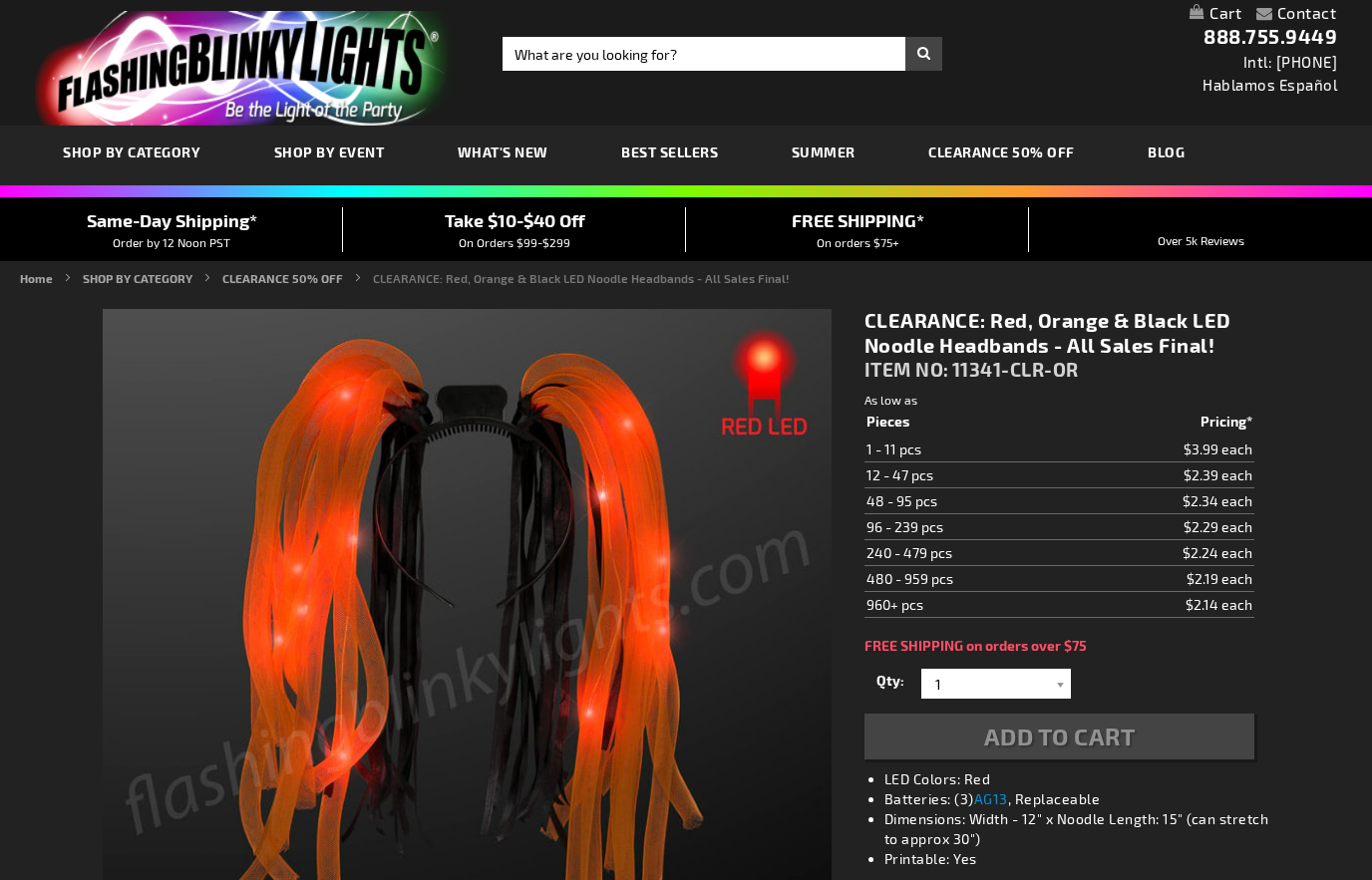 scroll, scrollTop: 0, scrollLeft: 0, axis: both 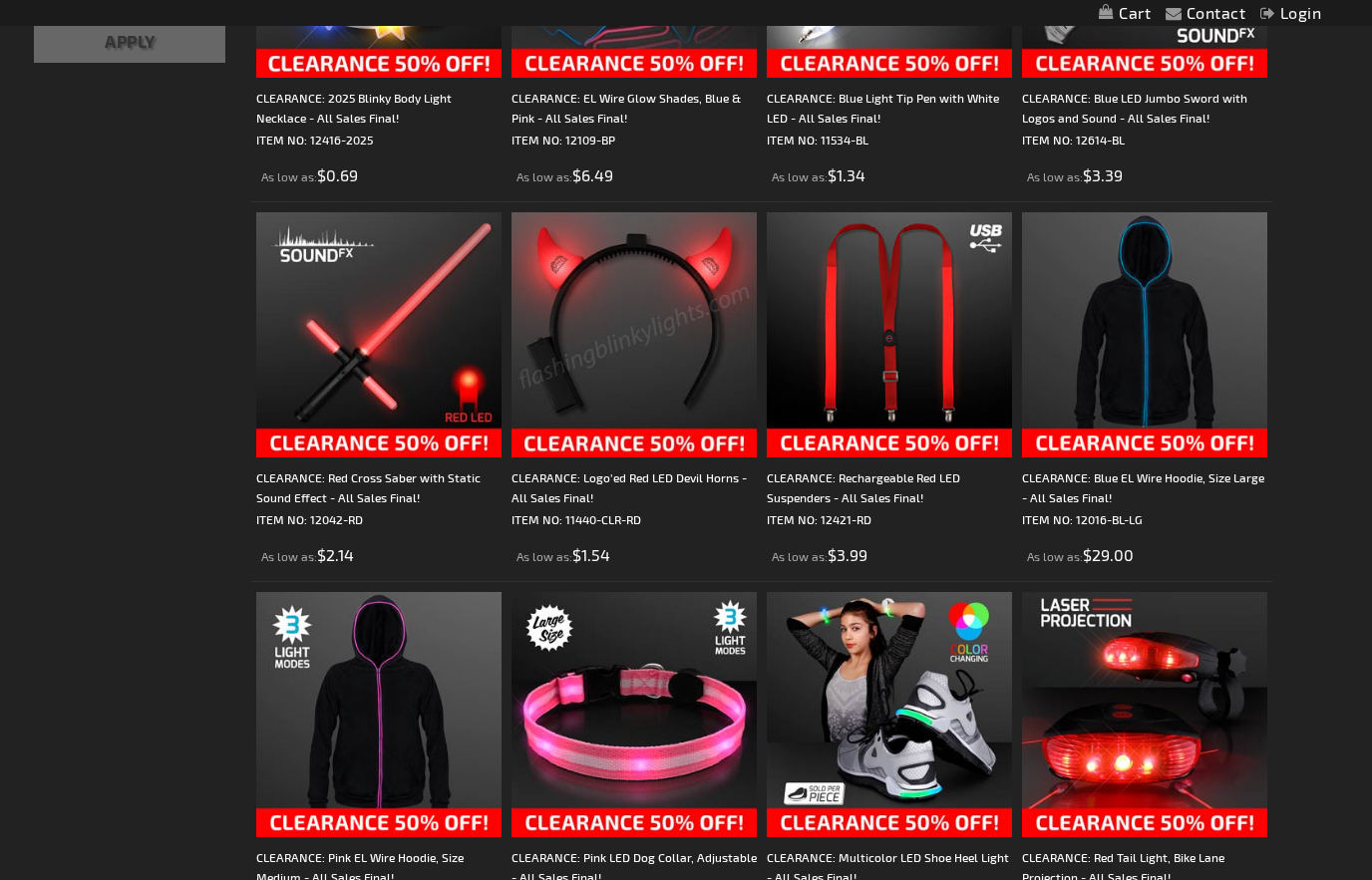 click at bounding box center (634, 335) 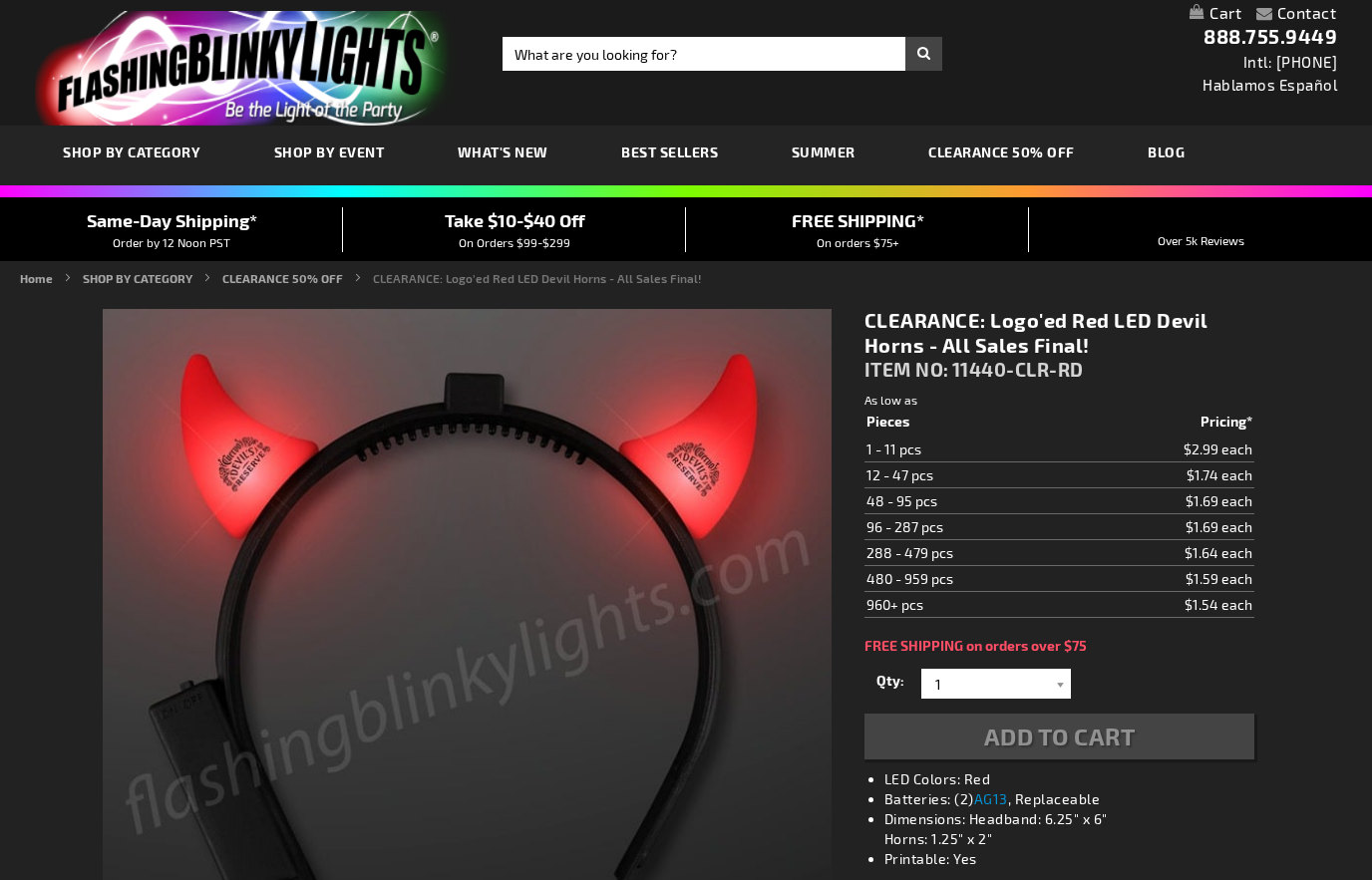 scroll, scrollTop: 0, scrollLeft: 0, axis: both 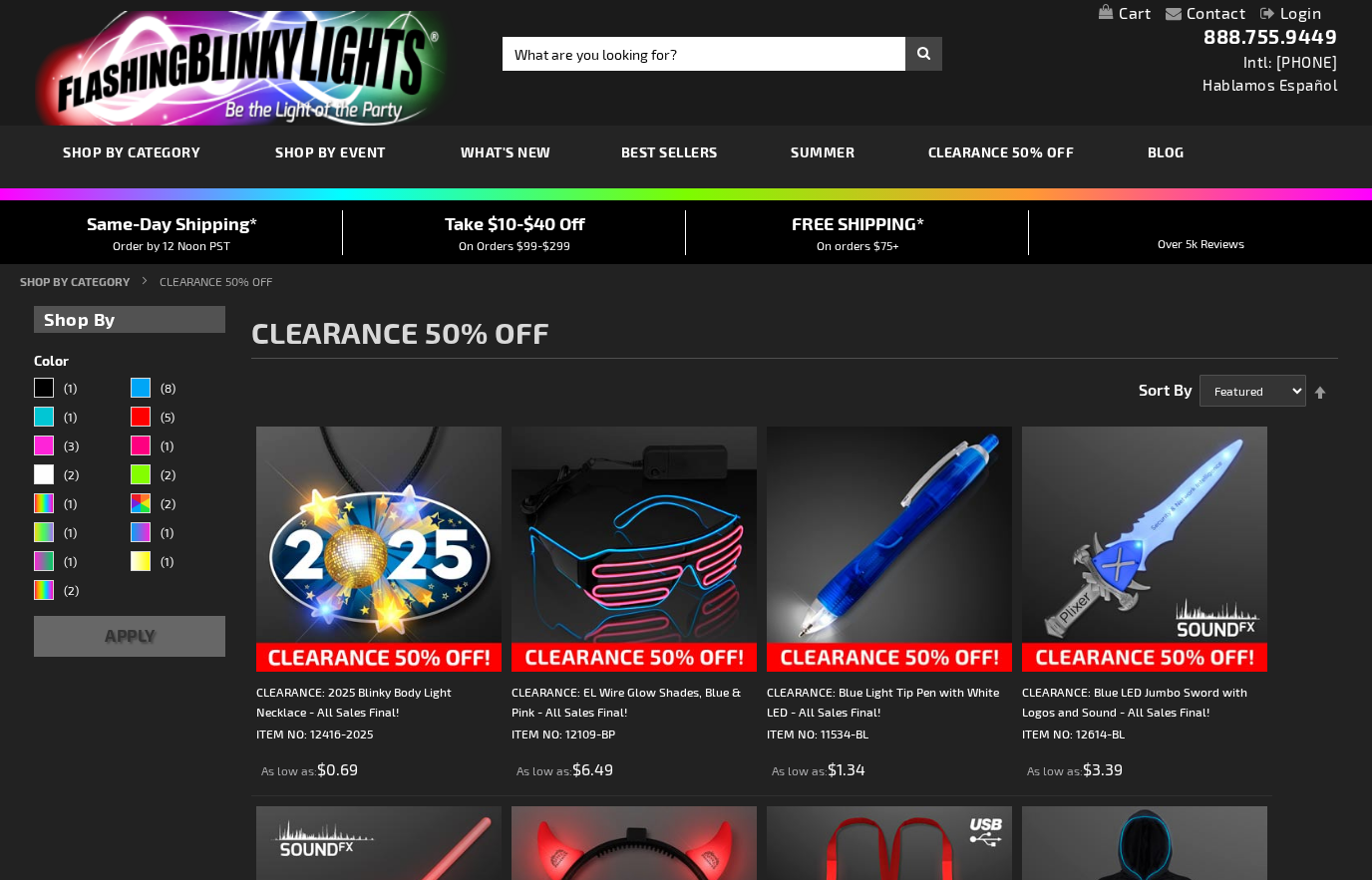 click at bounding box center (246, 68) 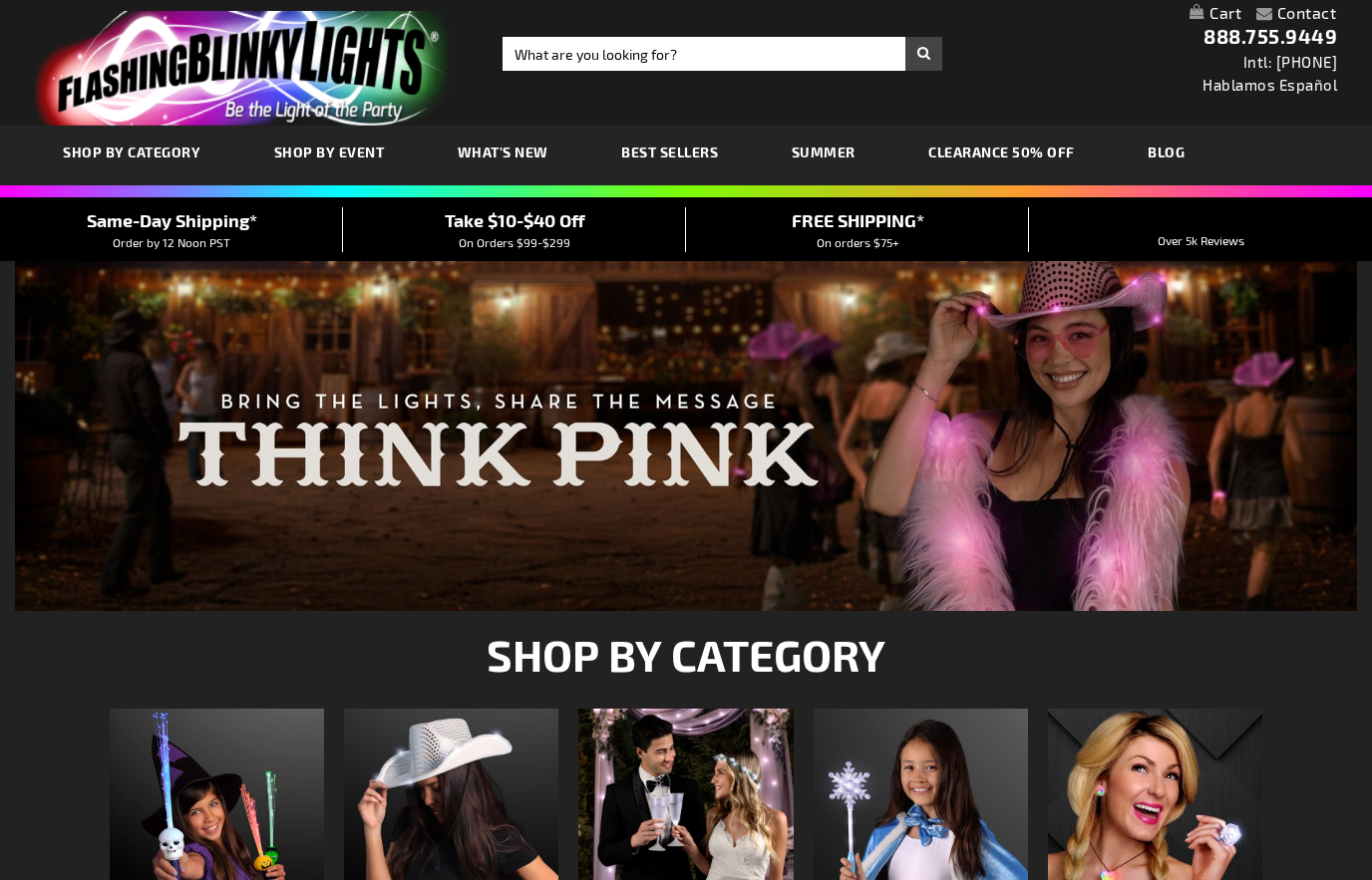 scroll, scrollTop: 0, scrollLeft: 0, axis: both 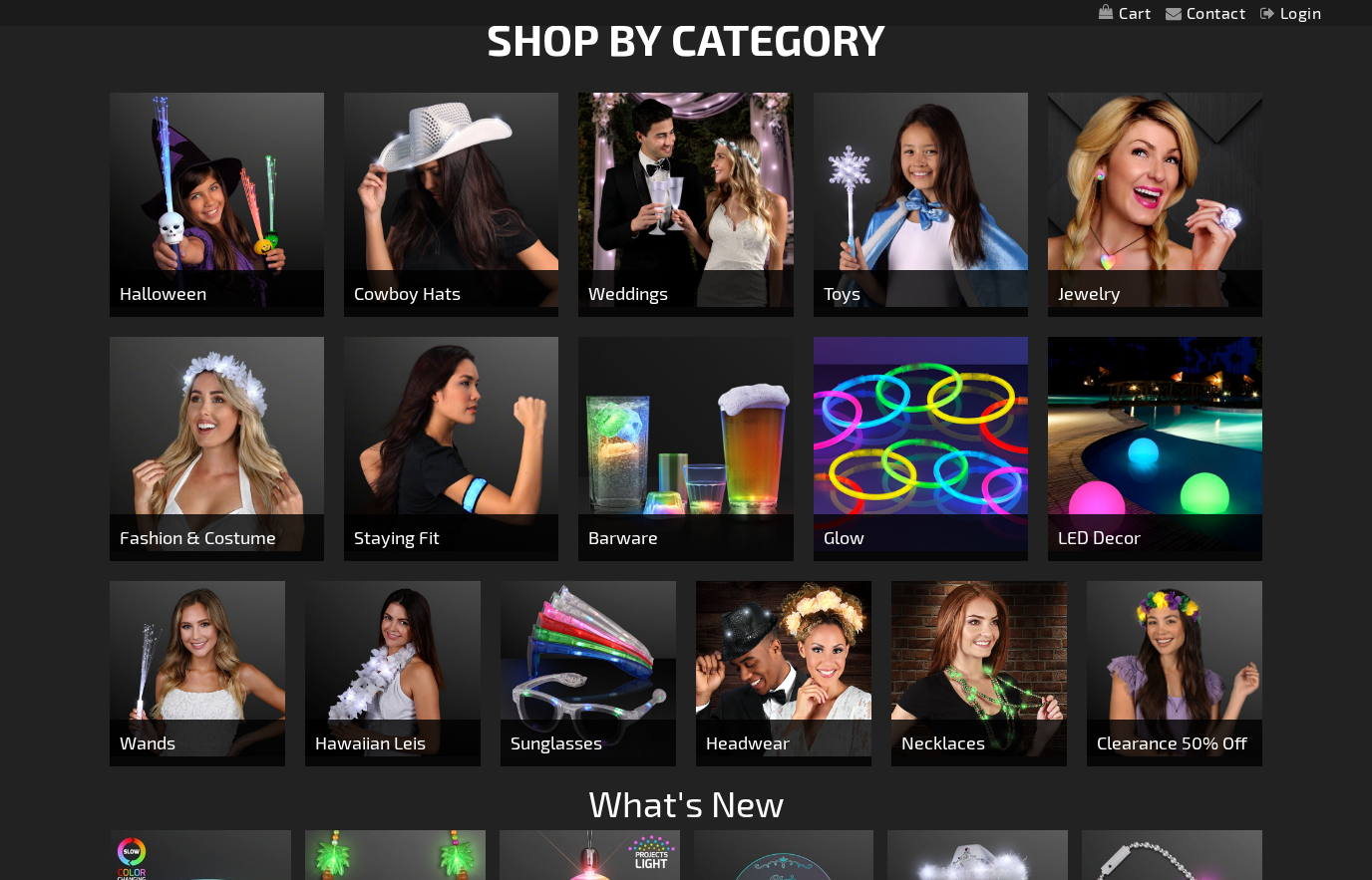 click at bounding box center (451, 199) 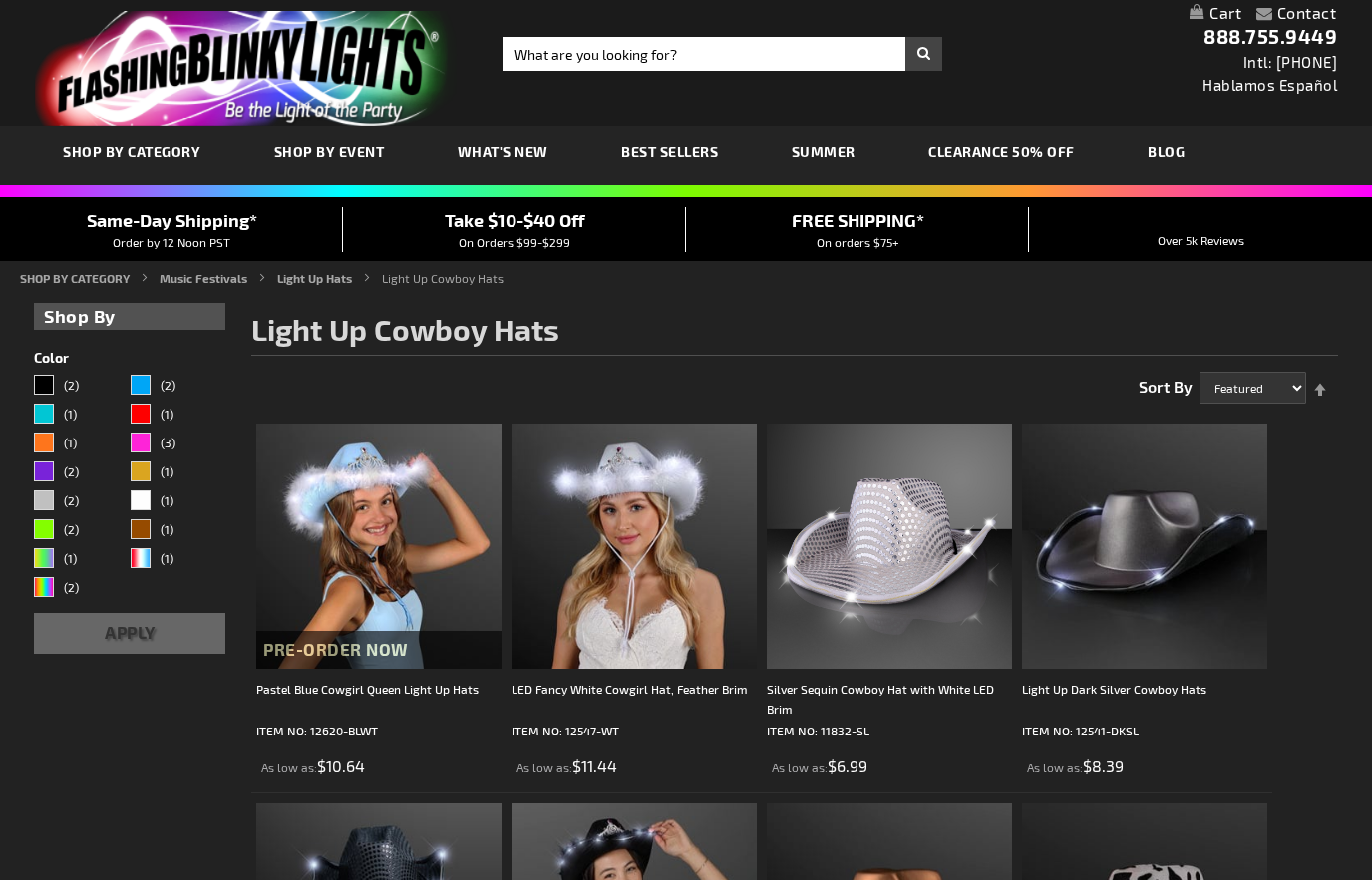 scroll, scrollTop: 0, scrollLeft: 0, axis: both 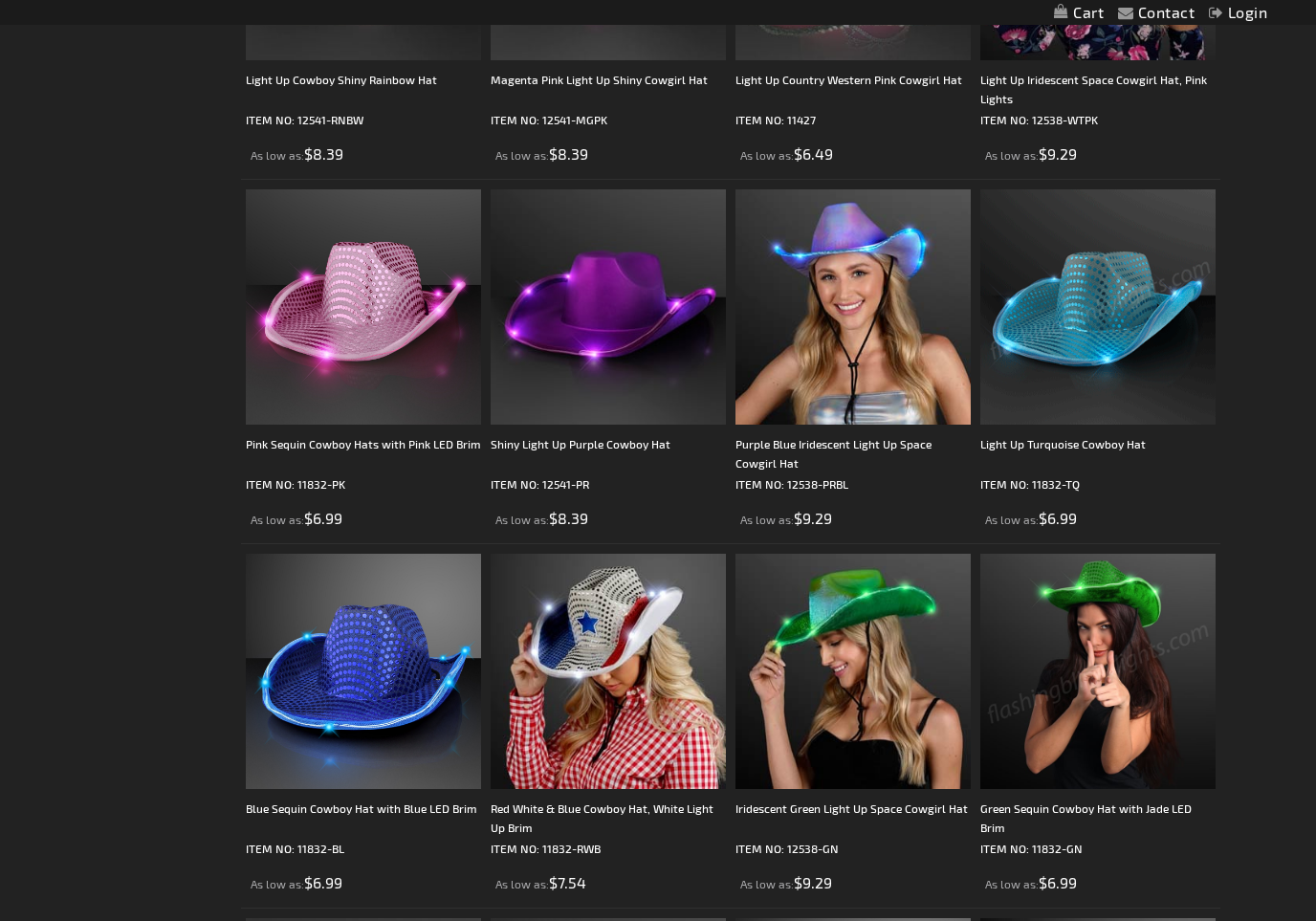 click at bounding box center (1098, 307) 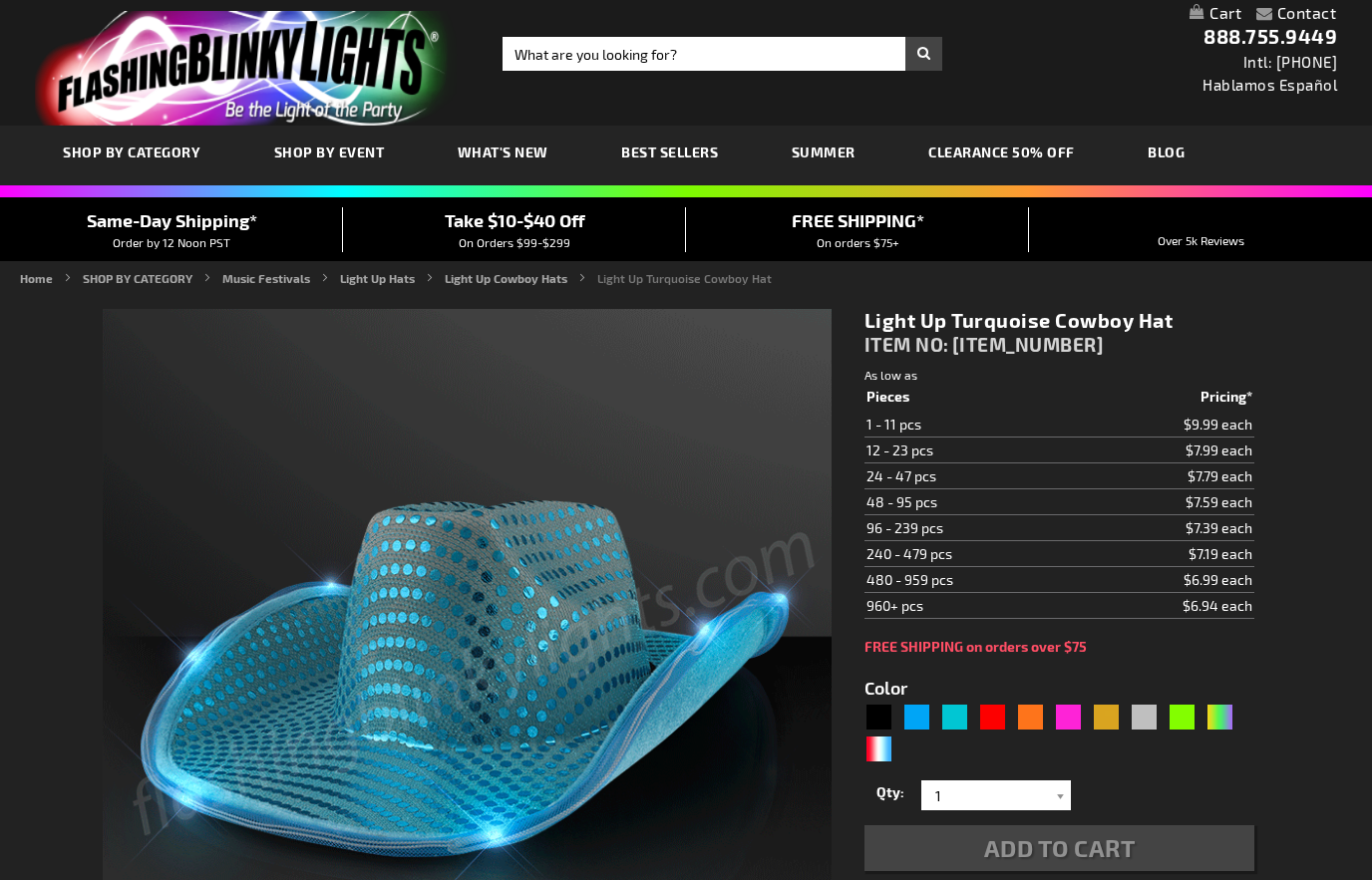scroll, scrollTop: 0, scrollLeft: 0, axis: both 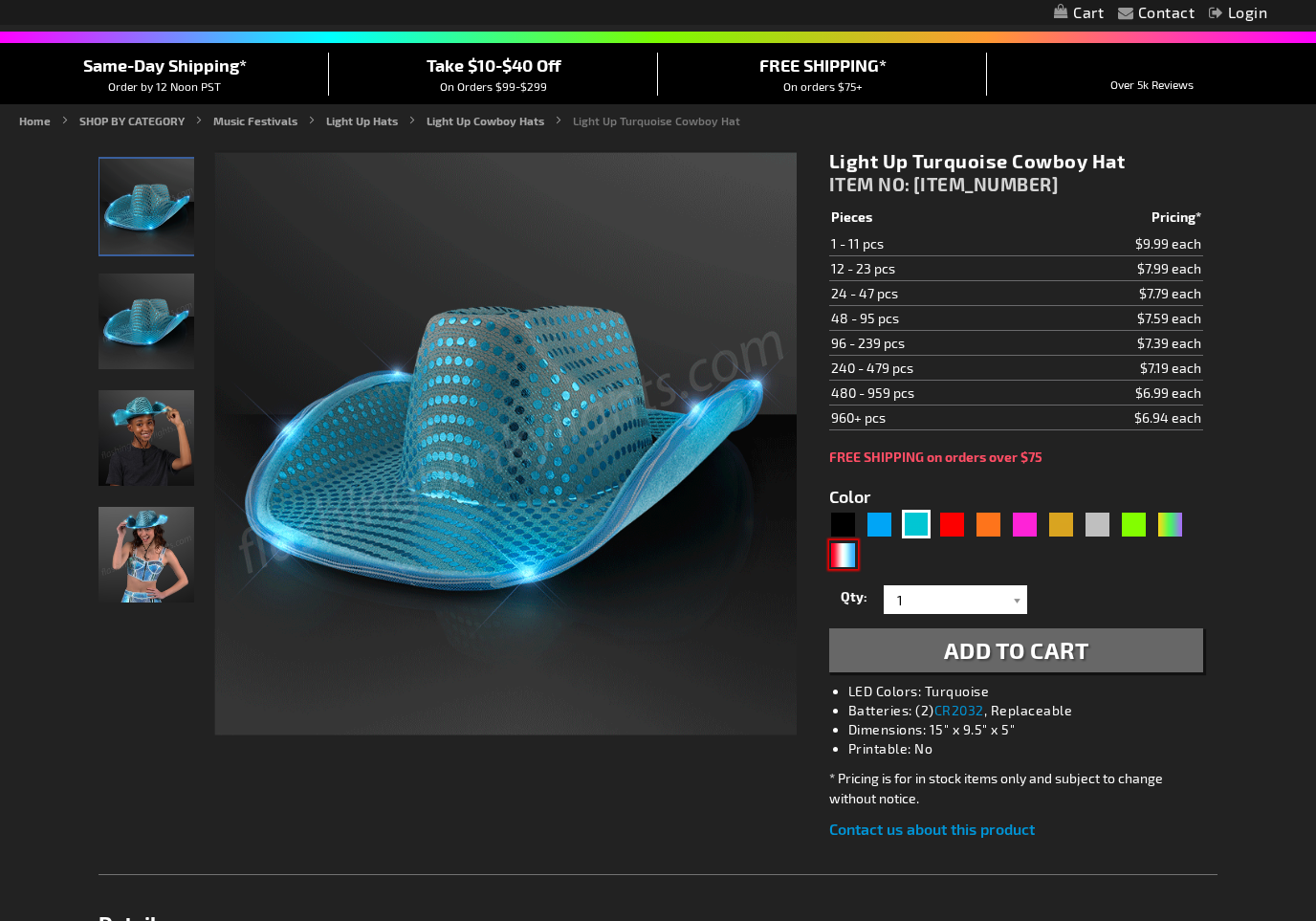 click at bounding box center [844, 555] 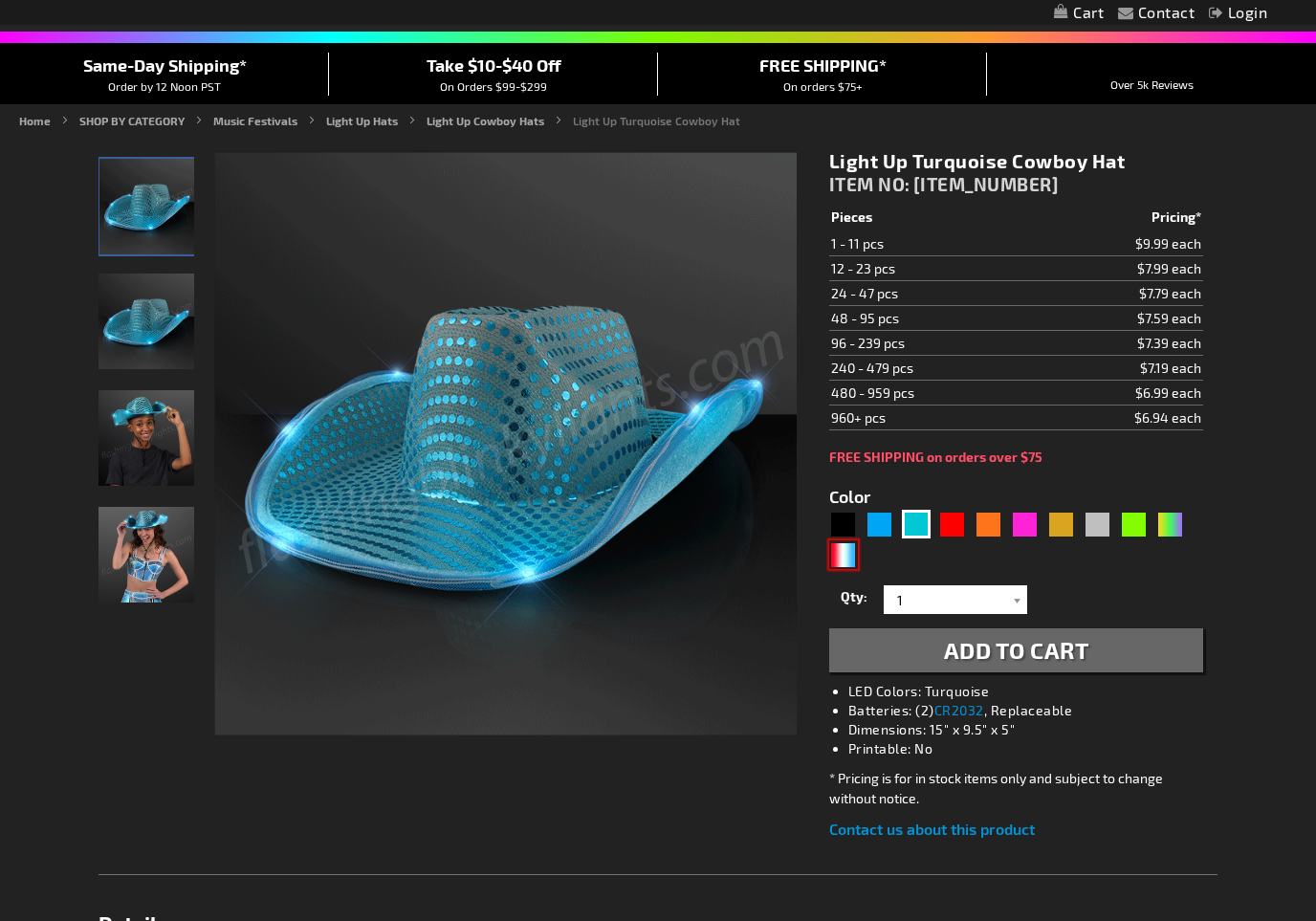 type on "5643" 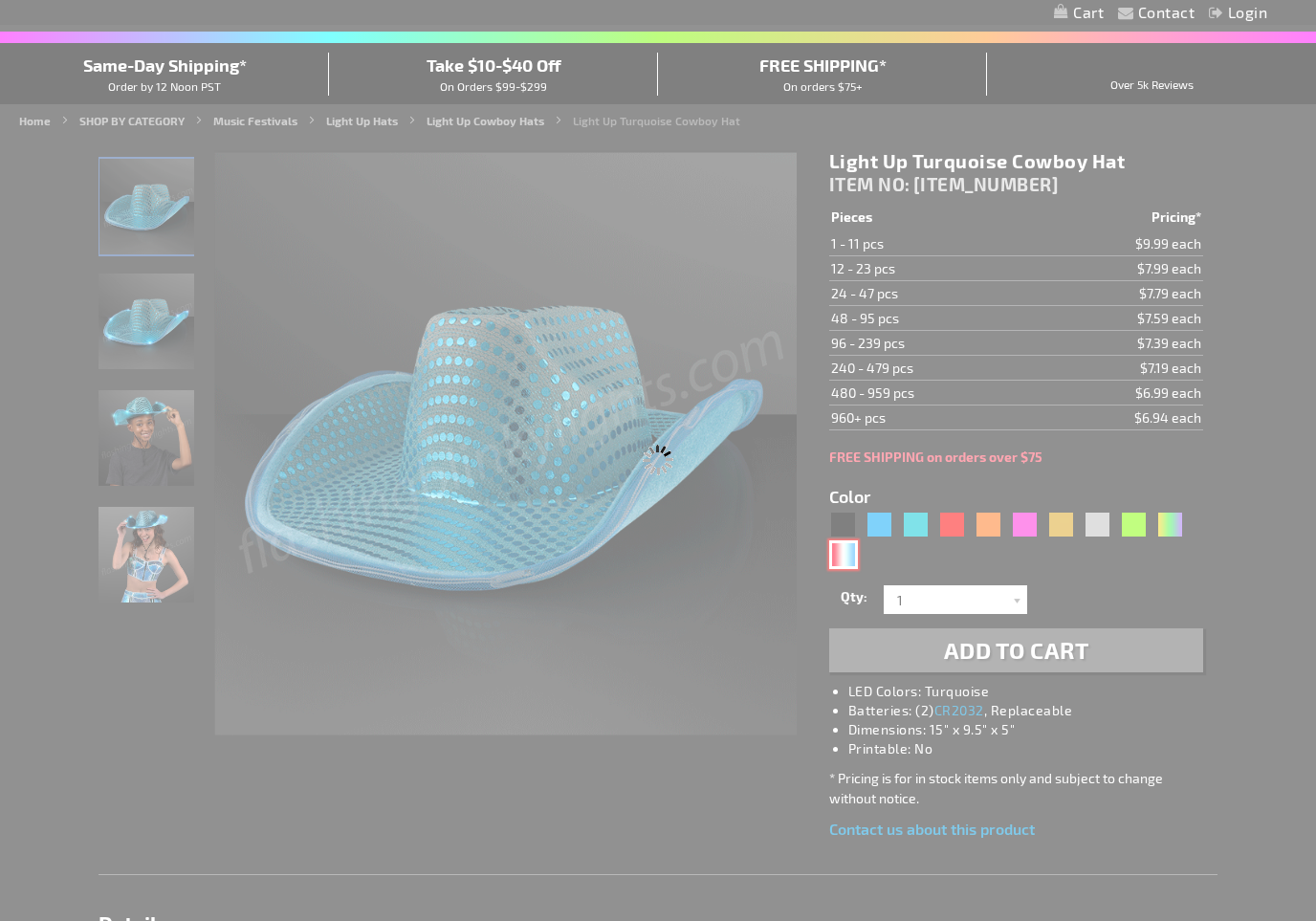 type on "11832-RWB" 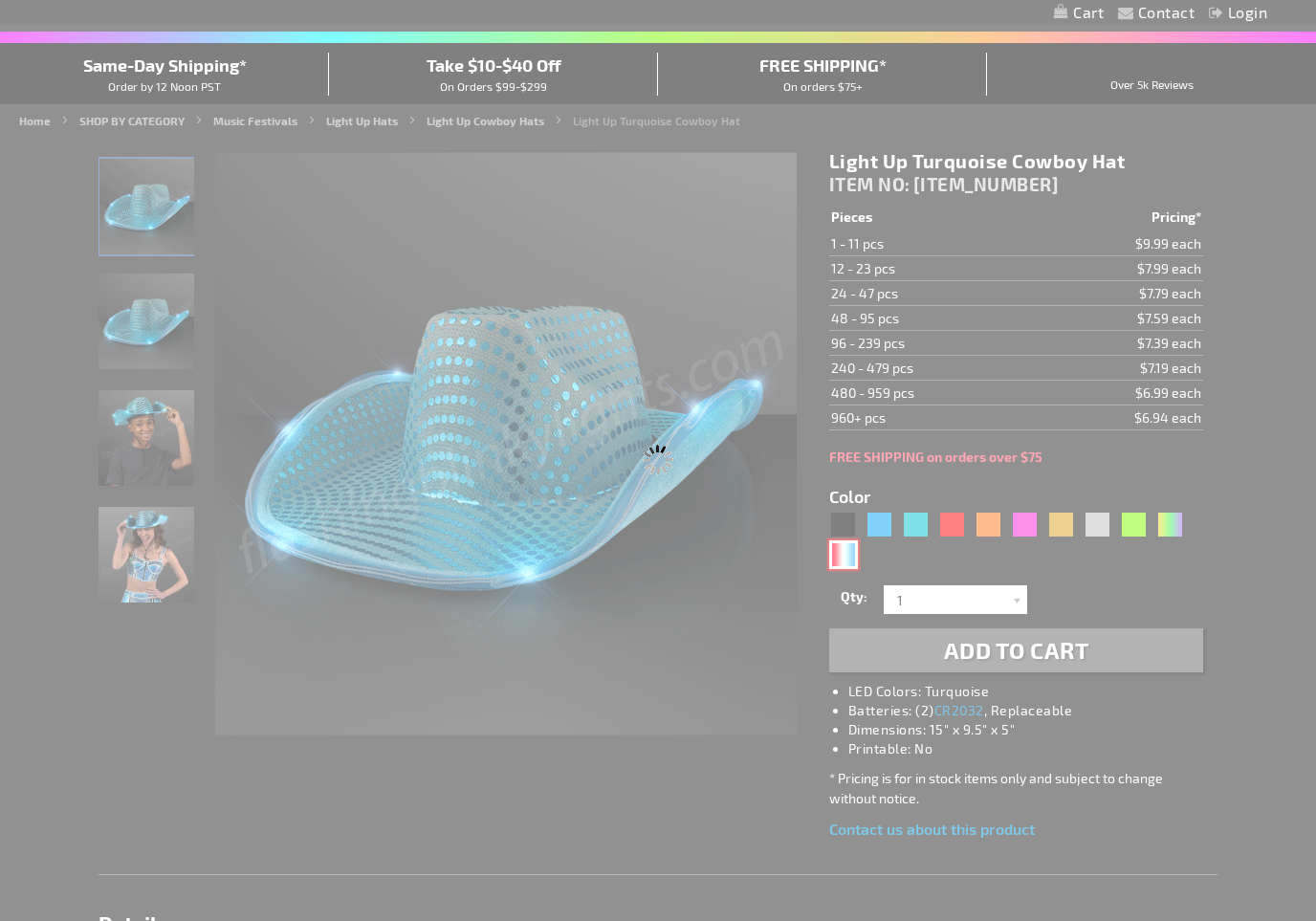 type on "Customize - Red White &amp; Blue Cowboy Hat, White Light Up Brim - ITEM NO: 11832-RWB" 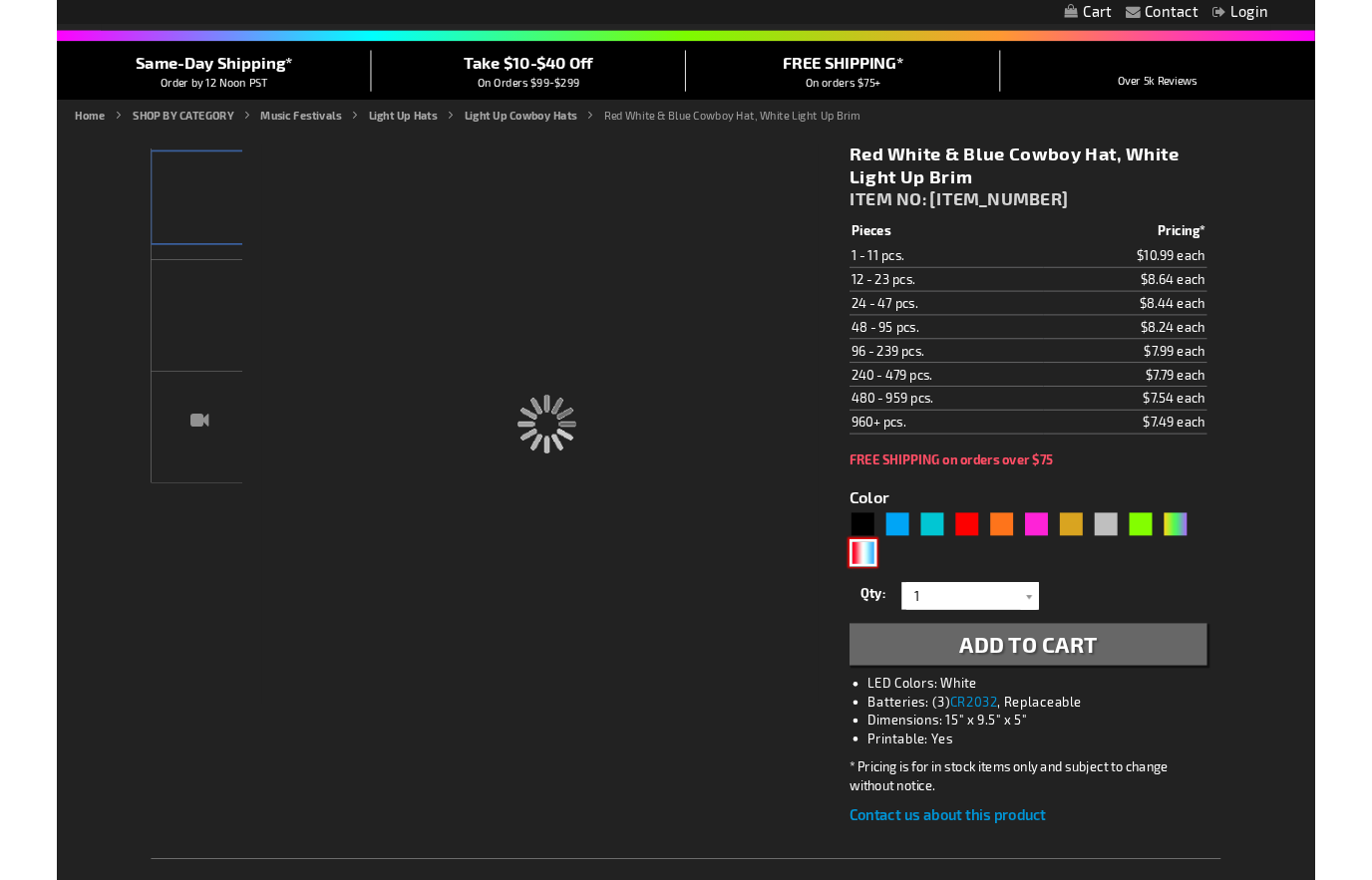 scroll, scrollTop: 235, scrollLeft: 0, axis: vertical 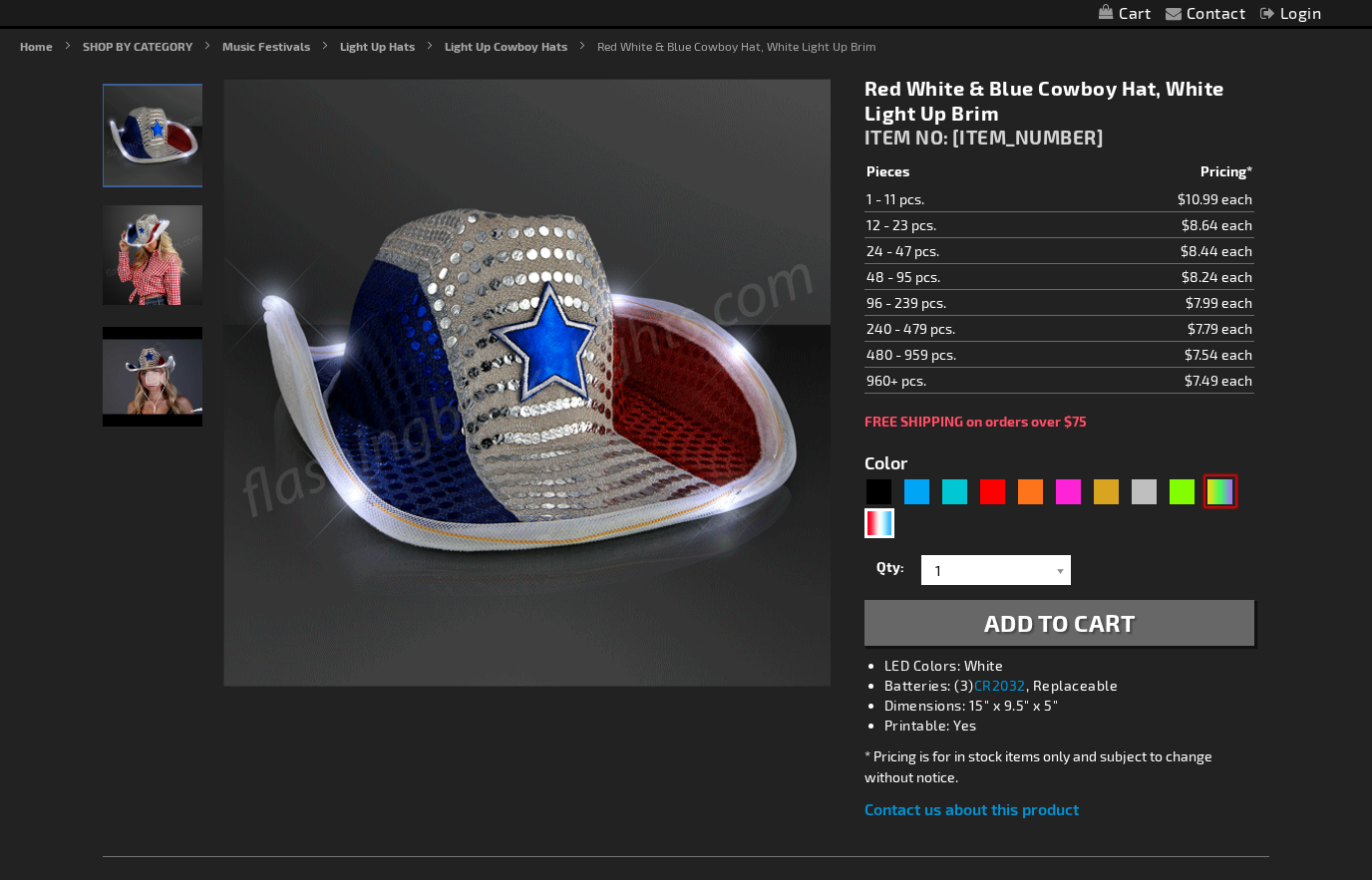 click at bounding box center (1220, 491) 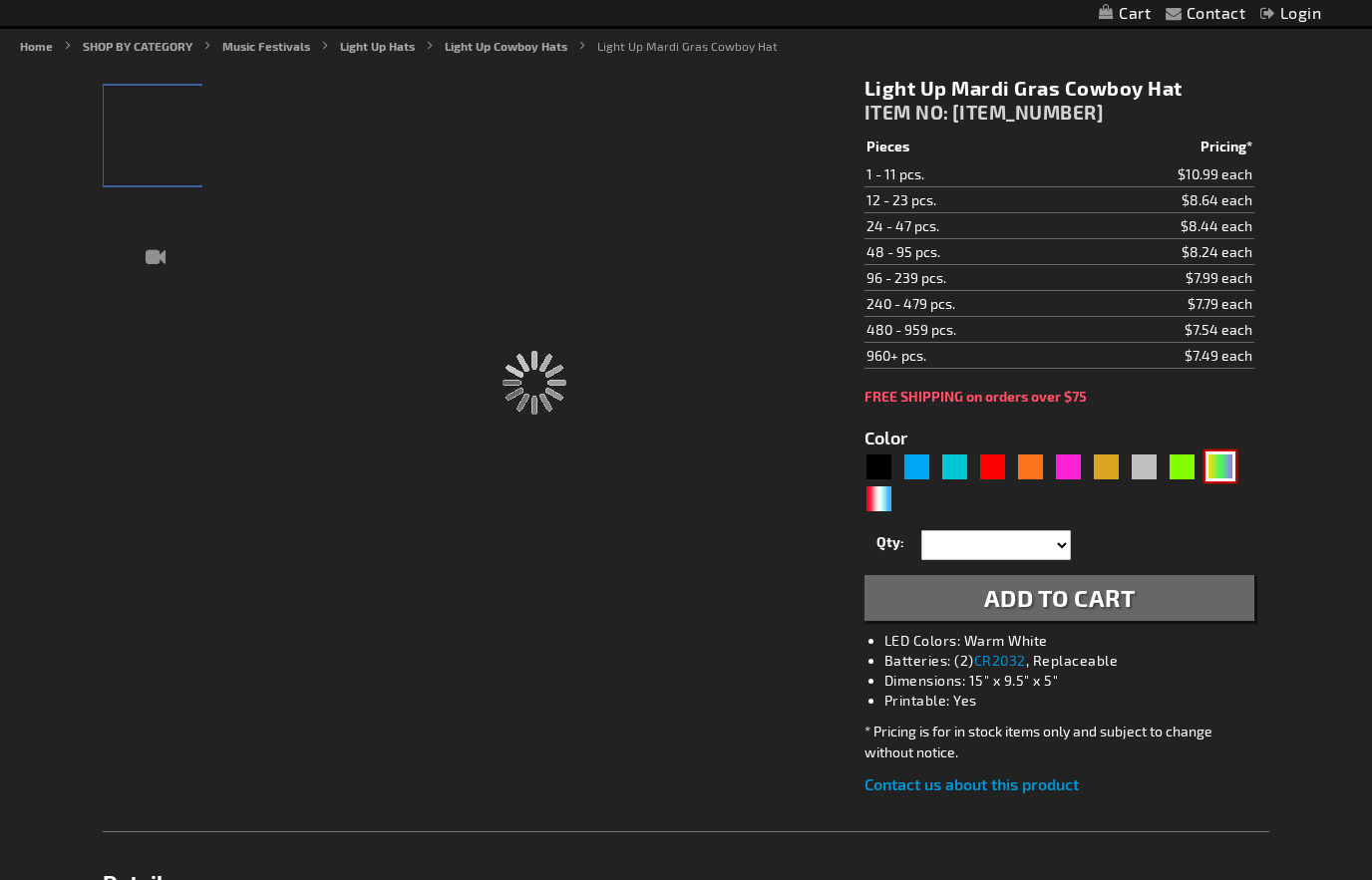 type on "11832-PGG" 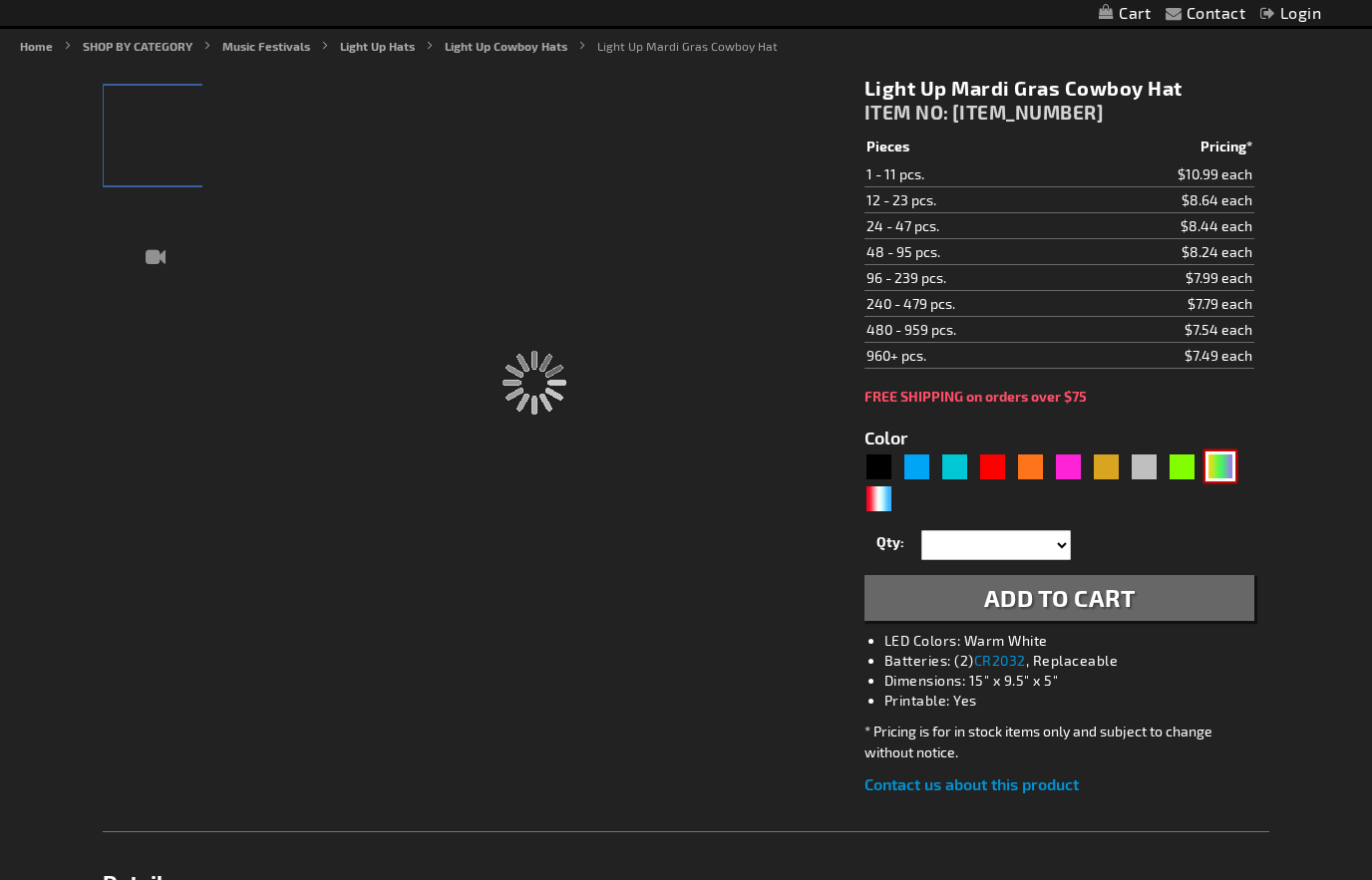 type on "Customize - Light Up Mardi Gras Cowboy Hat - ITEM NO: 11832-PGG" 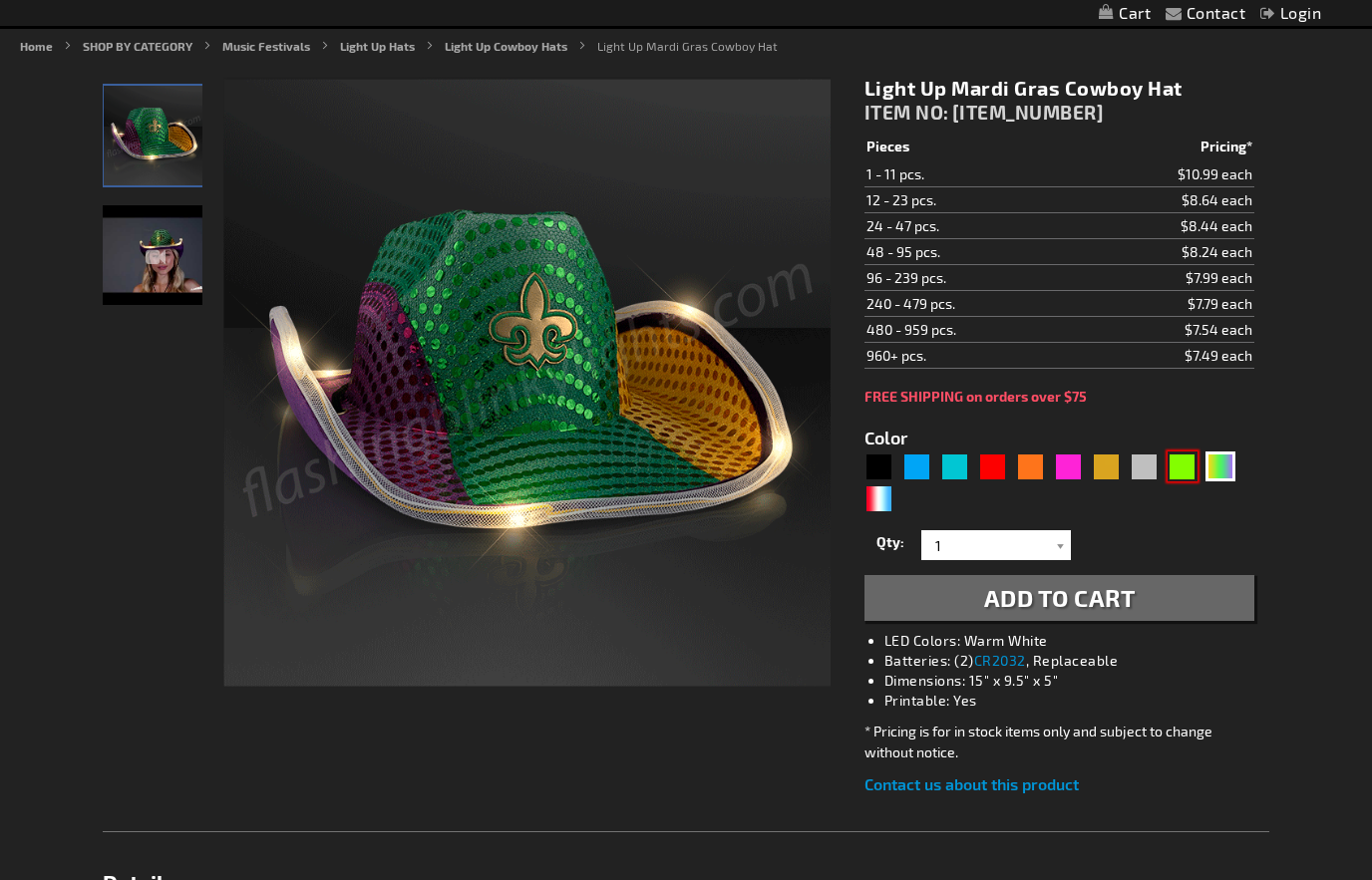click at bounding box center (1183, 466) 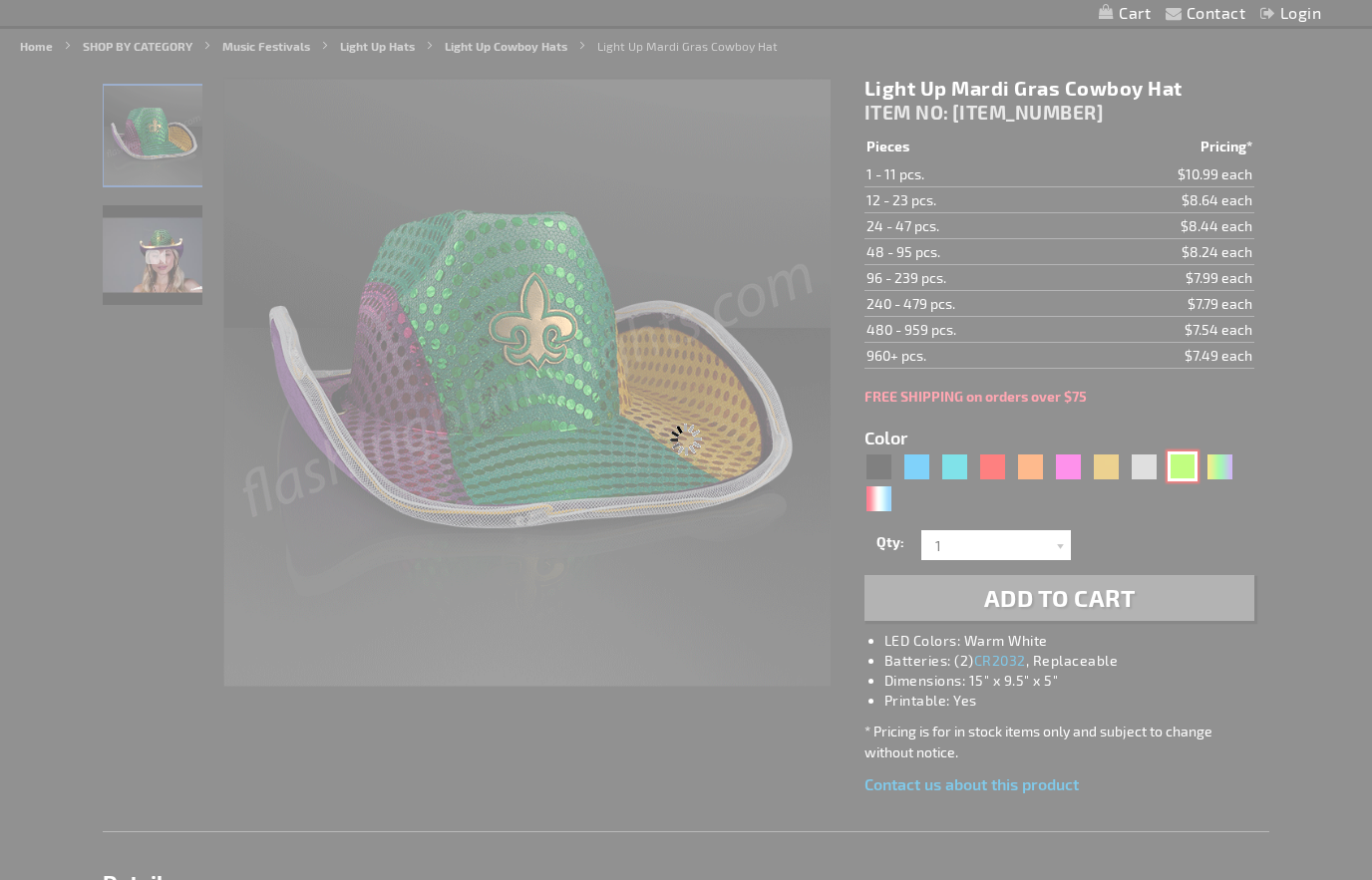type on "5648" 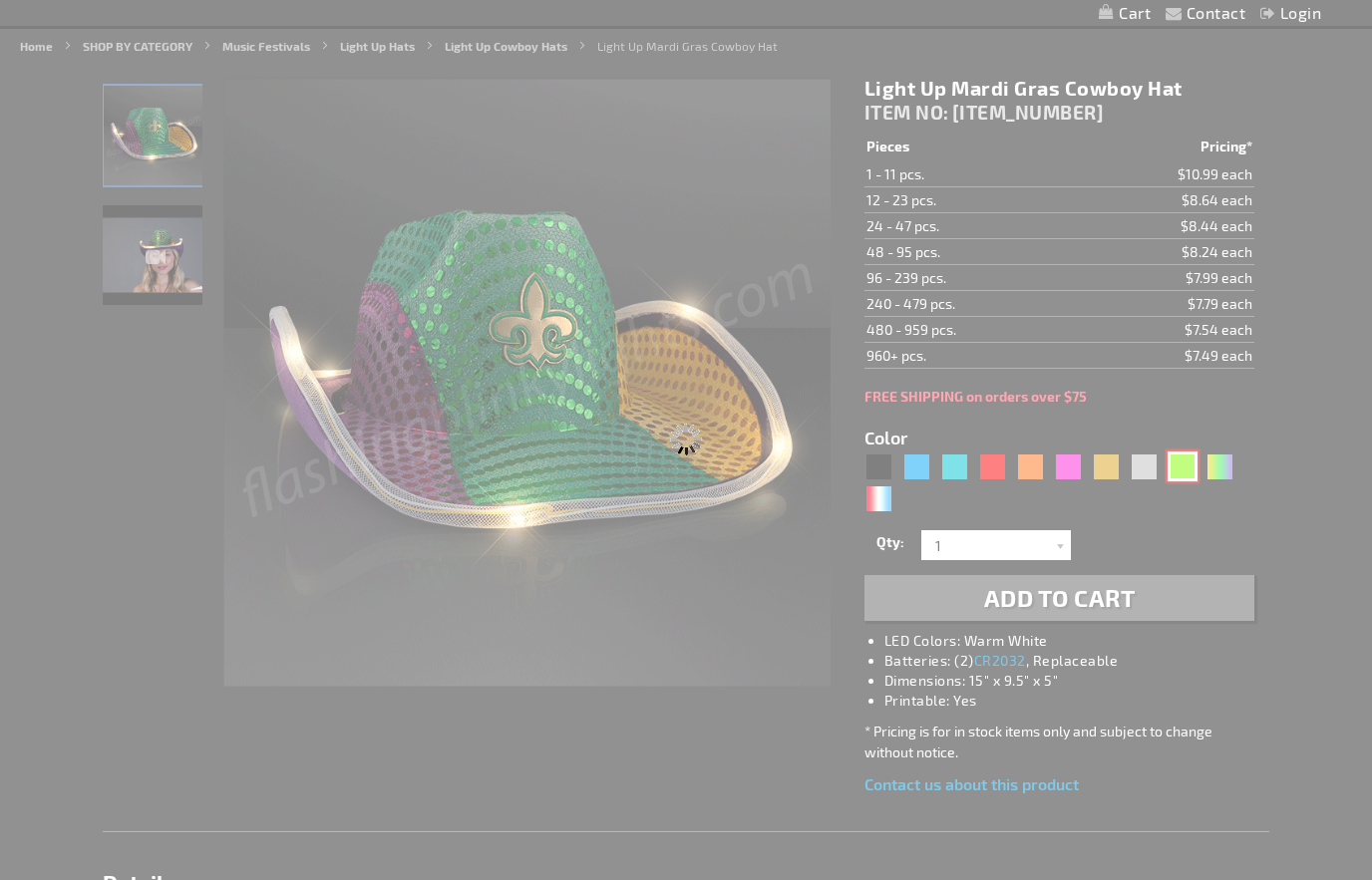 type on "11832-GN" 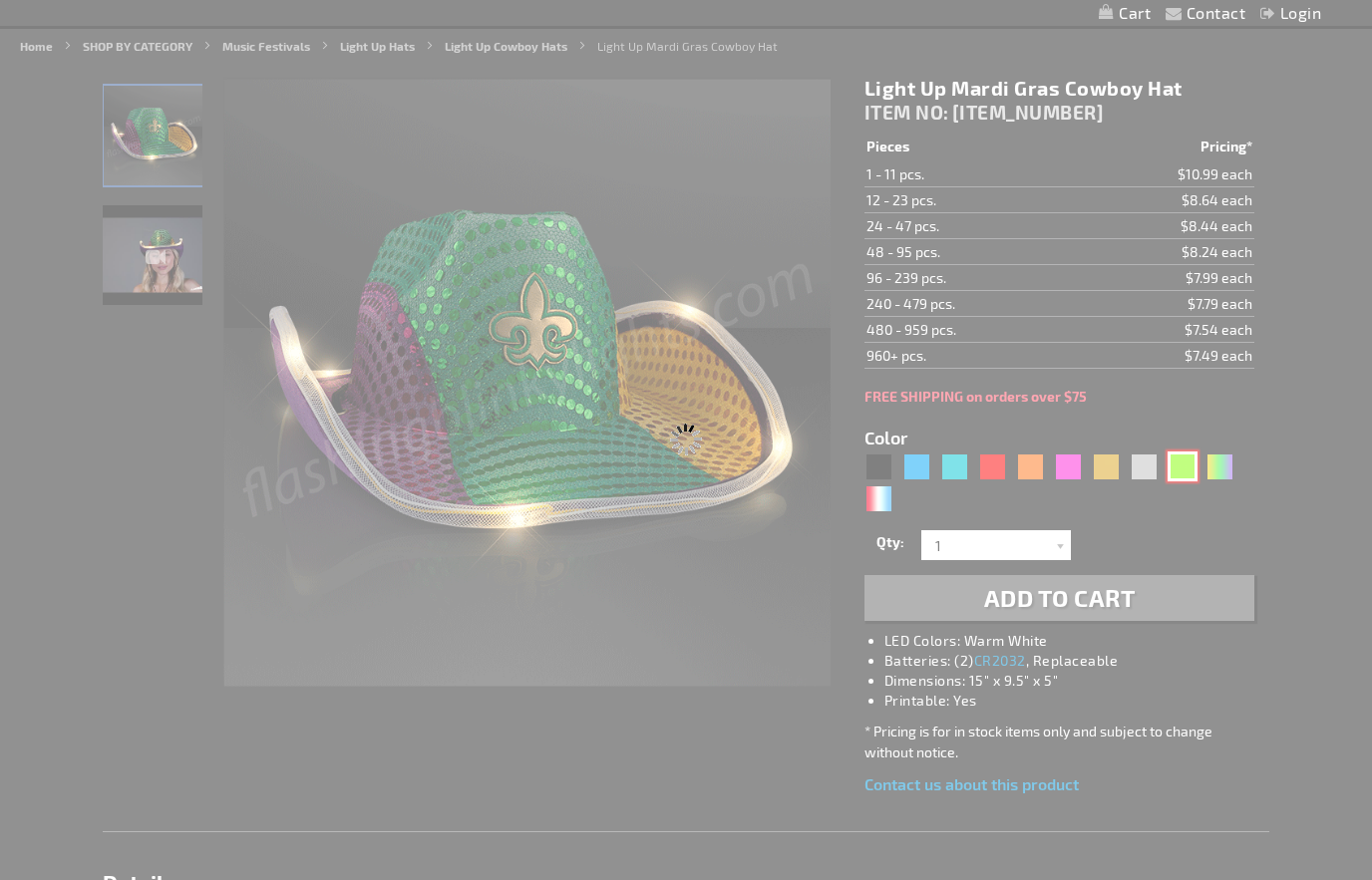 type on "Customize - Green Sequin Cowboy Hat with Jade LED Brim - ITEM NO: 11832-GN" 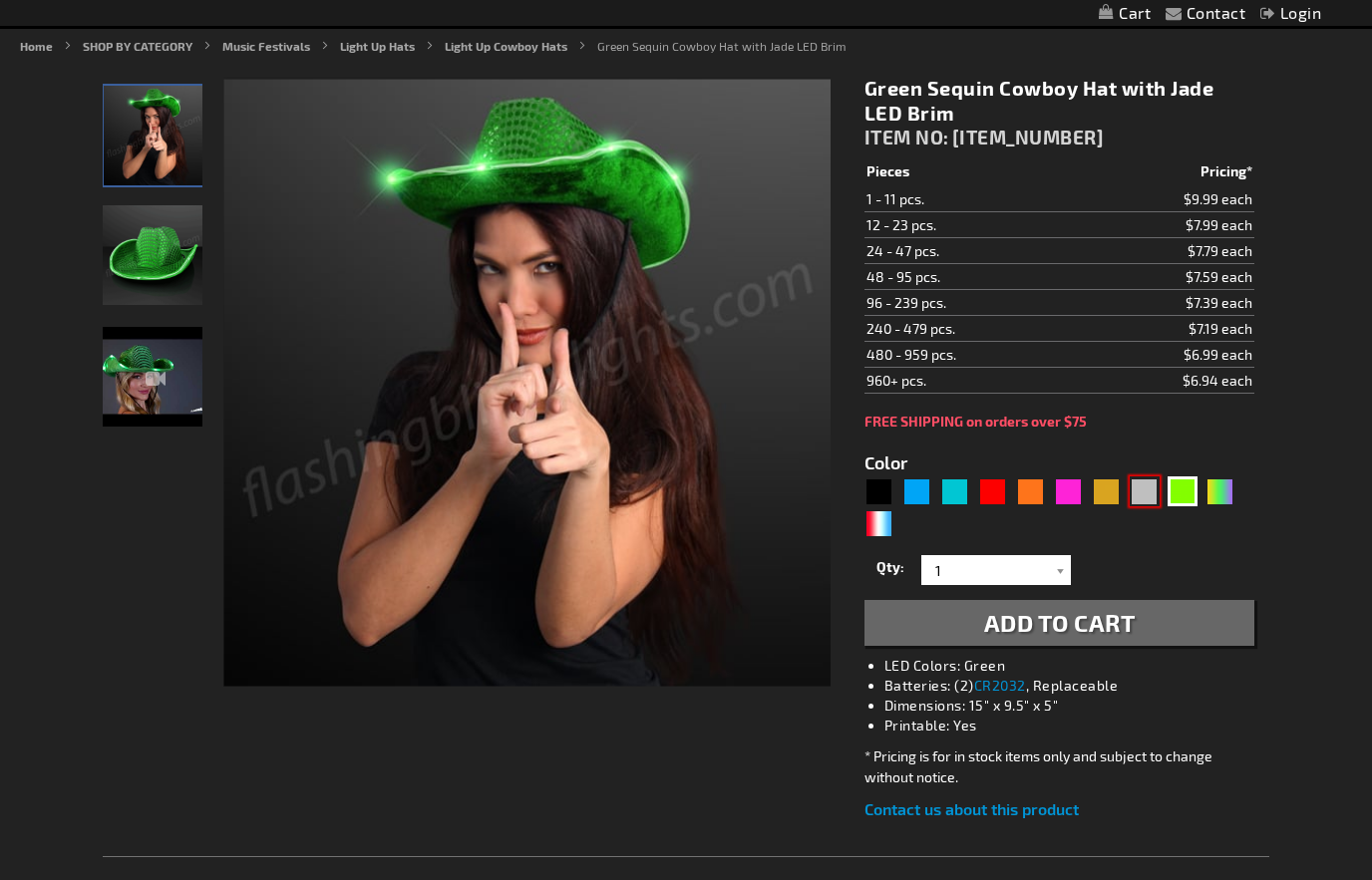 click at bounding box center [1145, 491] 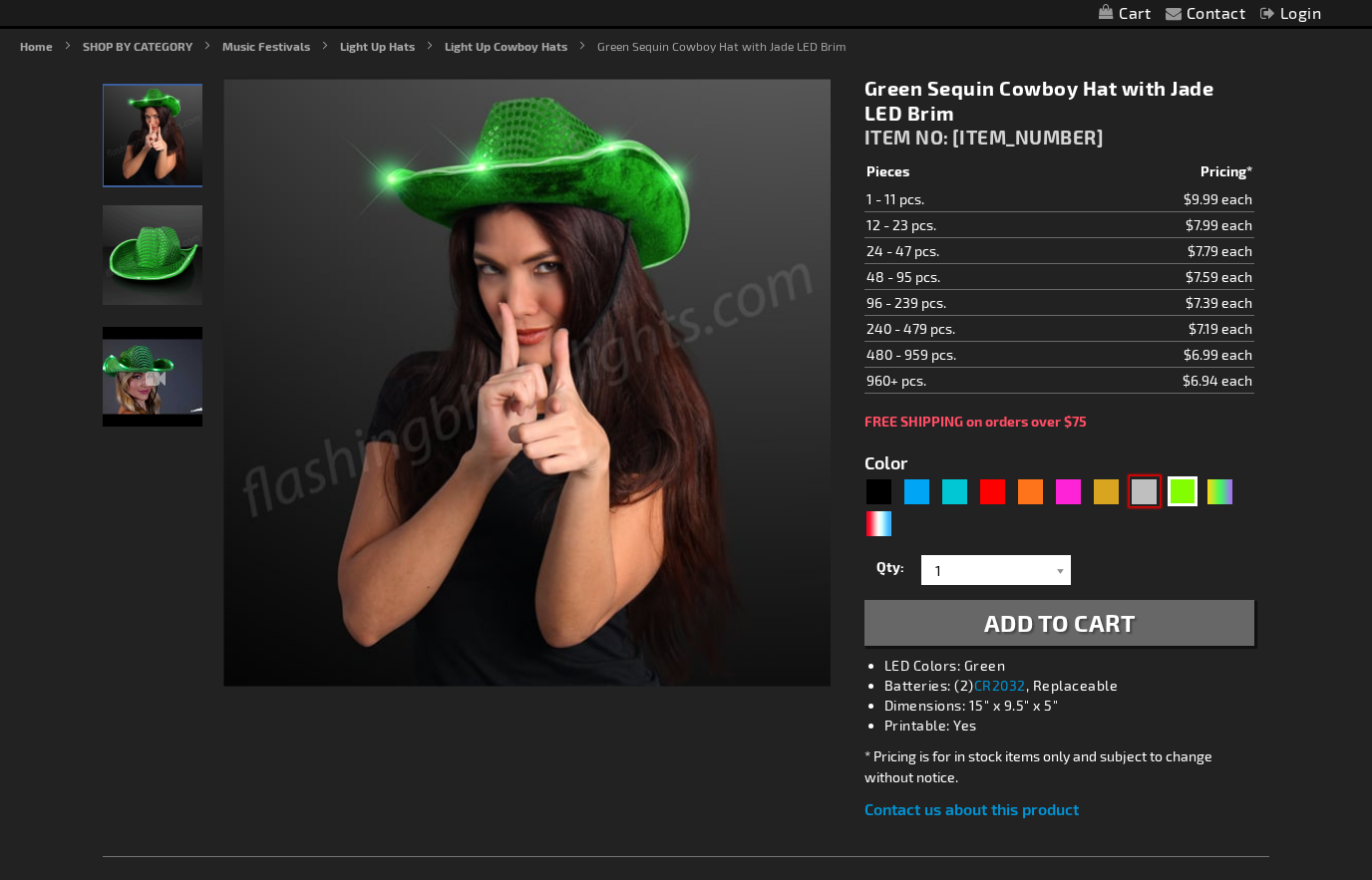 type on "5644" 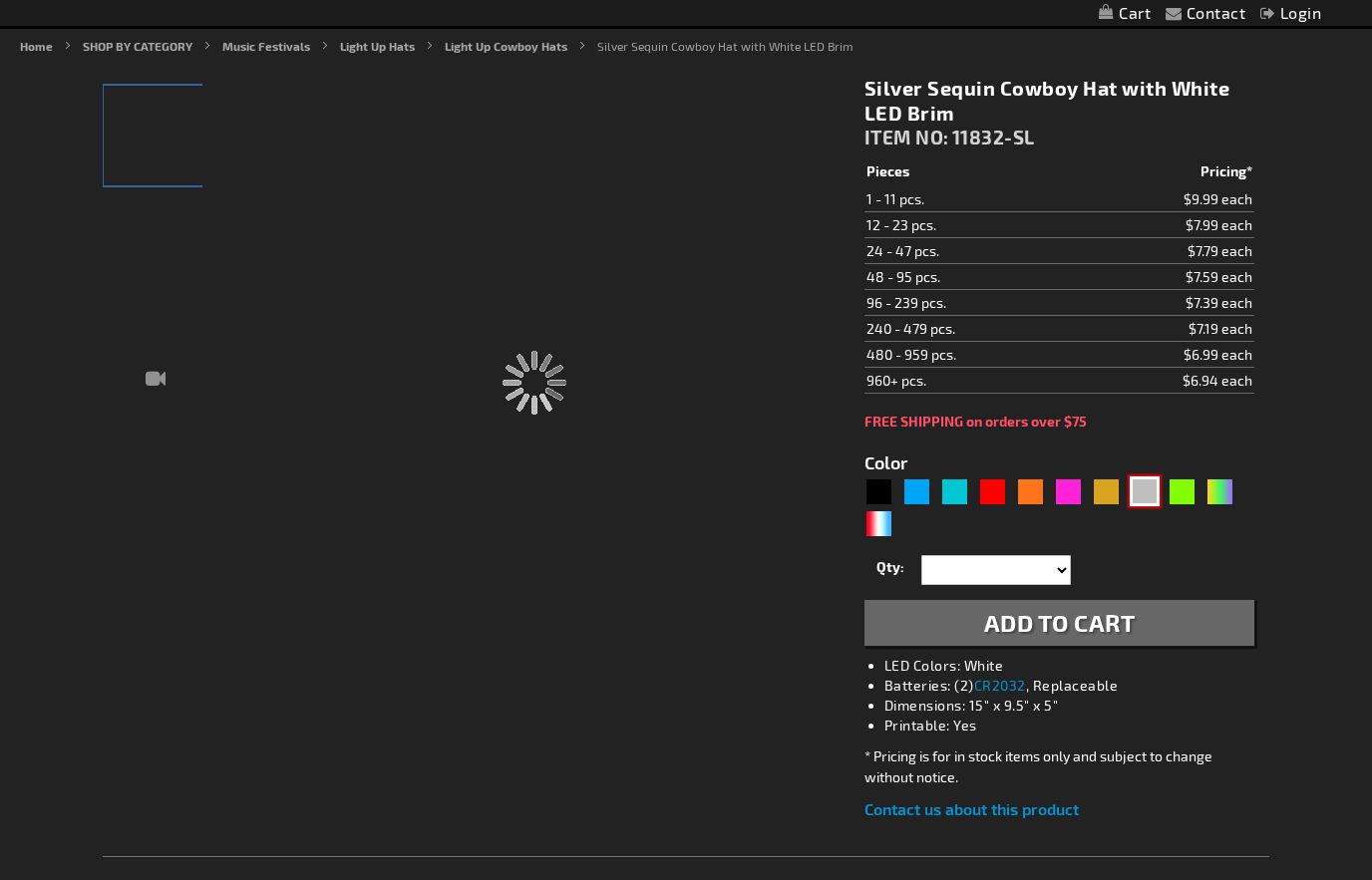 type on "11832-SL" 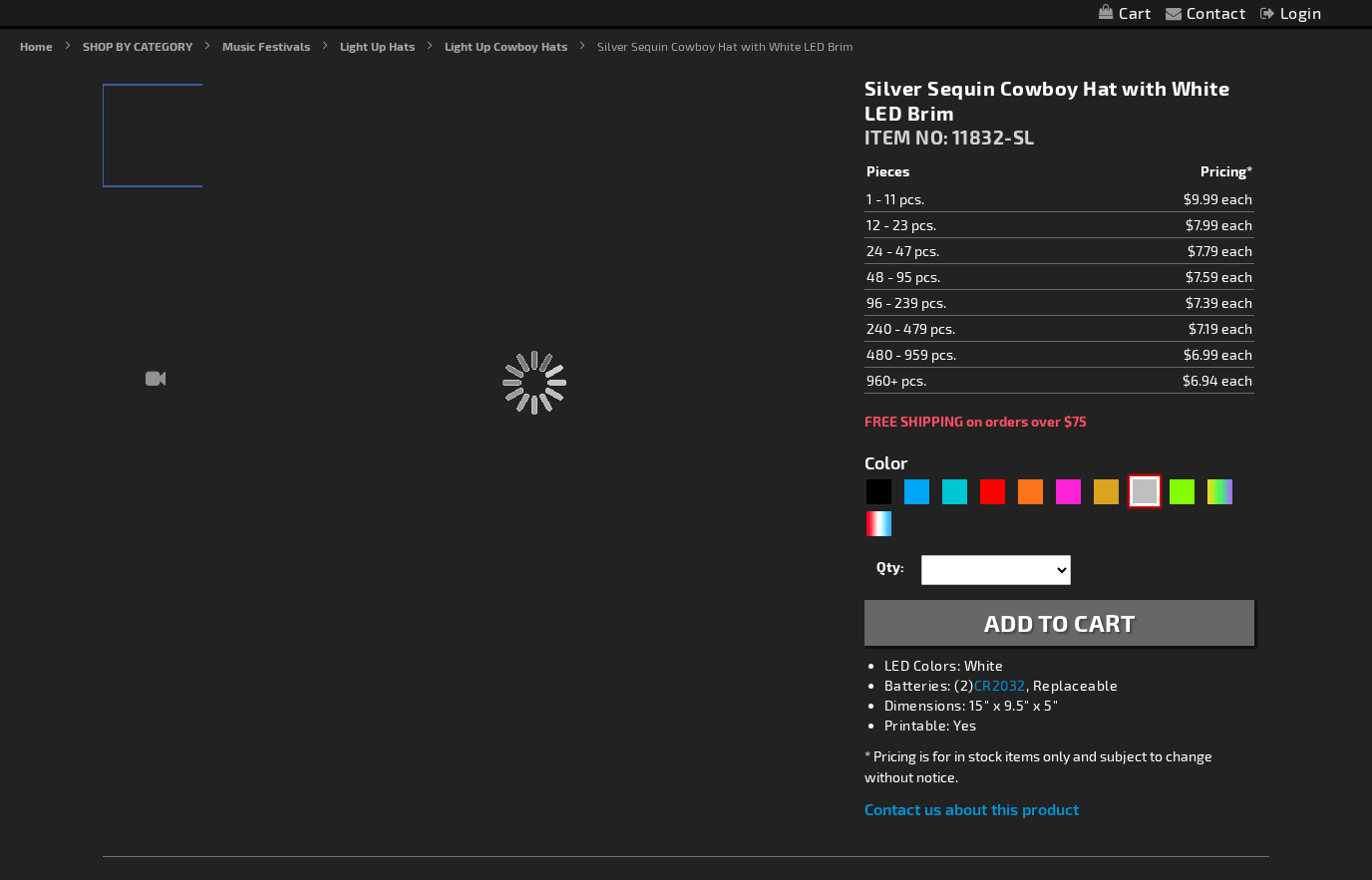 type on "Customize - Silver Sequin Cowboy Hat with White LED Brim - ITEM NO: 11832-SL" 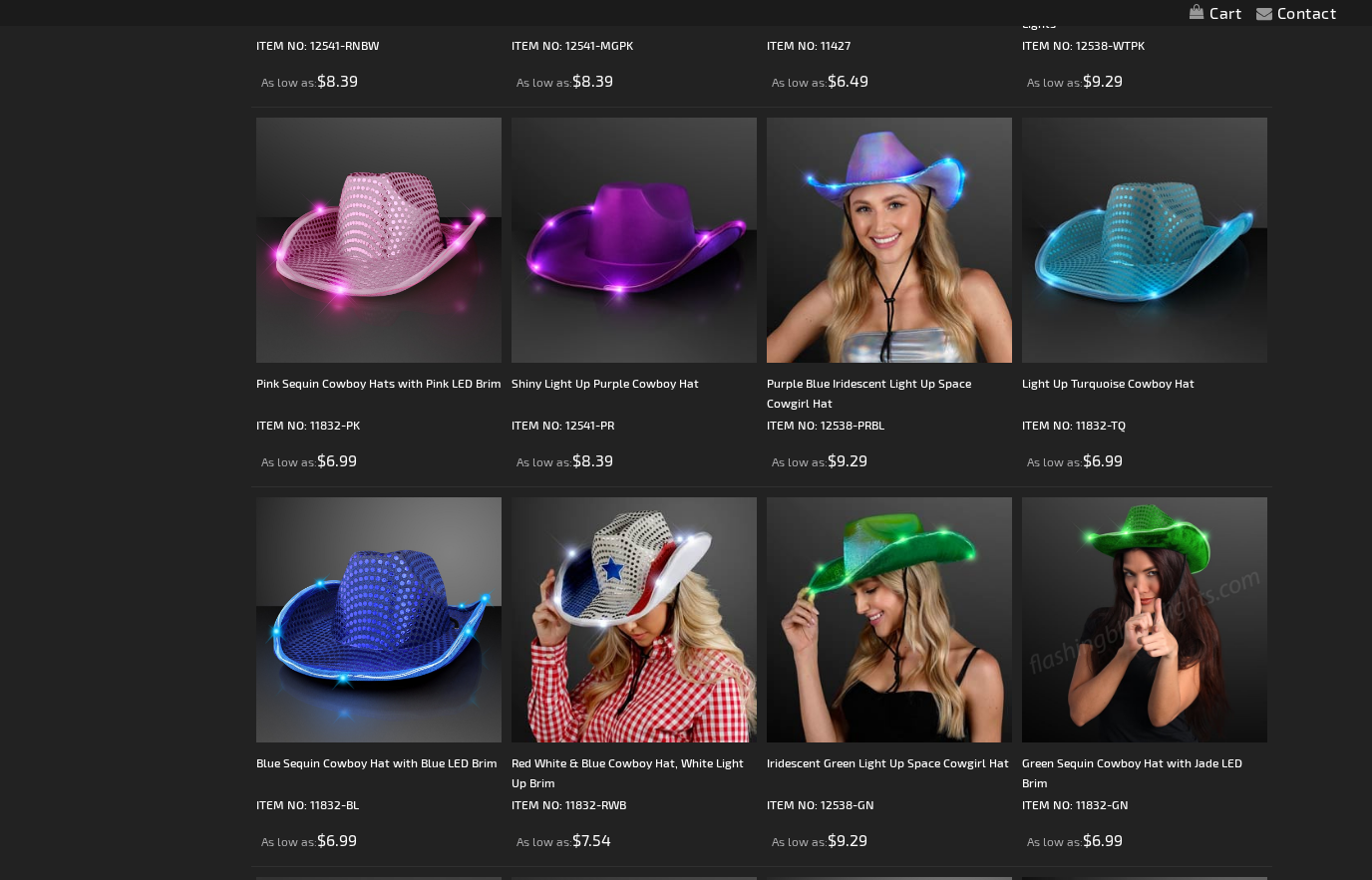 scroll, scrollTop: 1448, scrollLeft: 0, axis: vertical 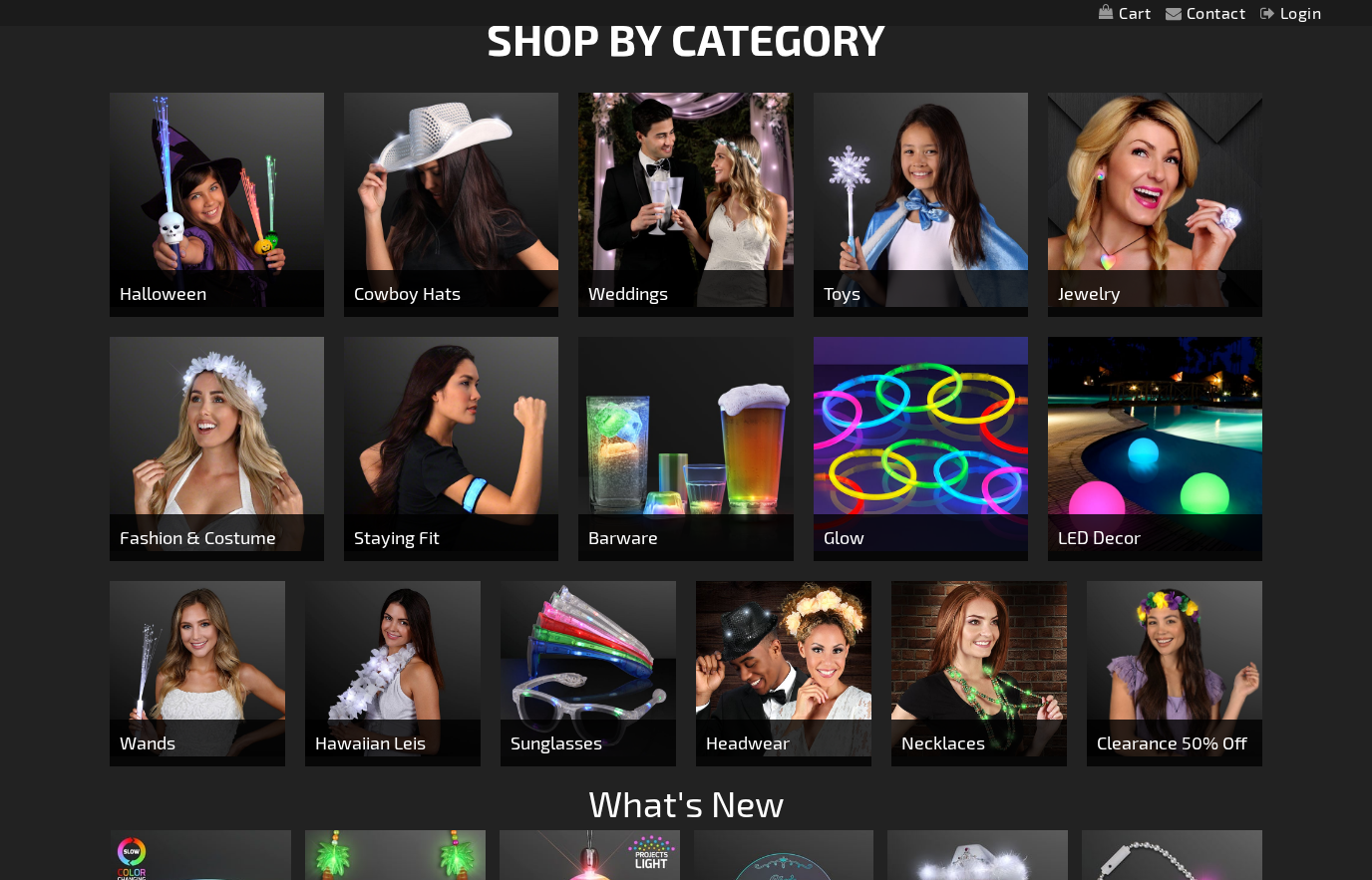 click at bounding box center [216, 443] 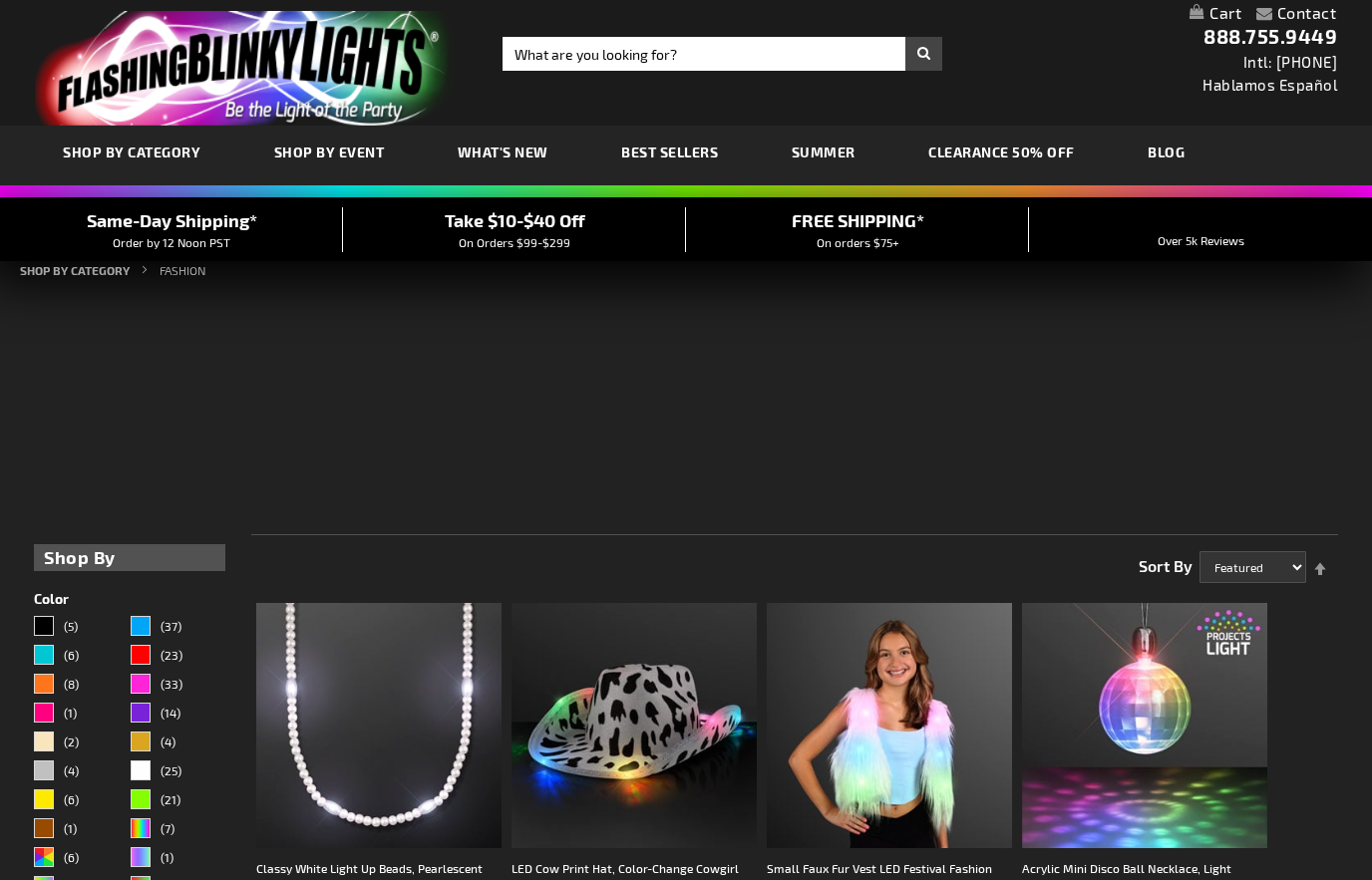 scroll, scrollTop: 0, scrollLeft: 0, axis: both 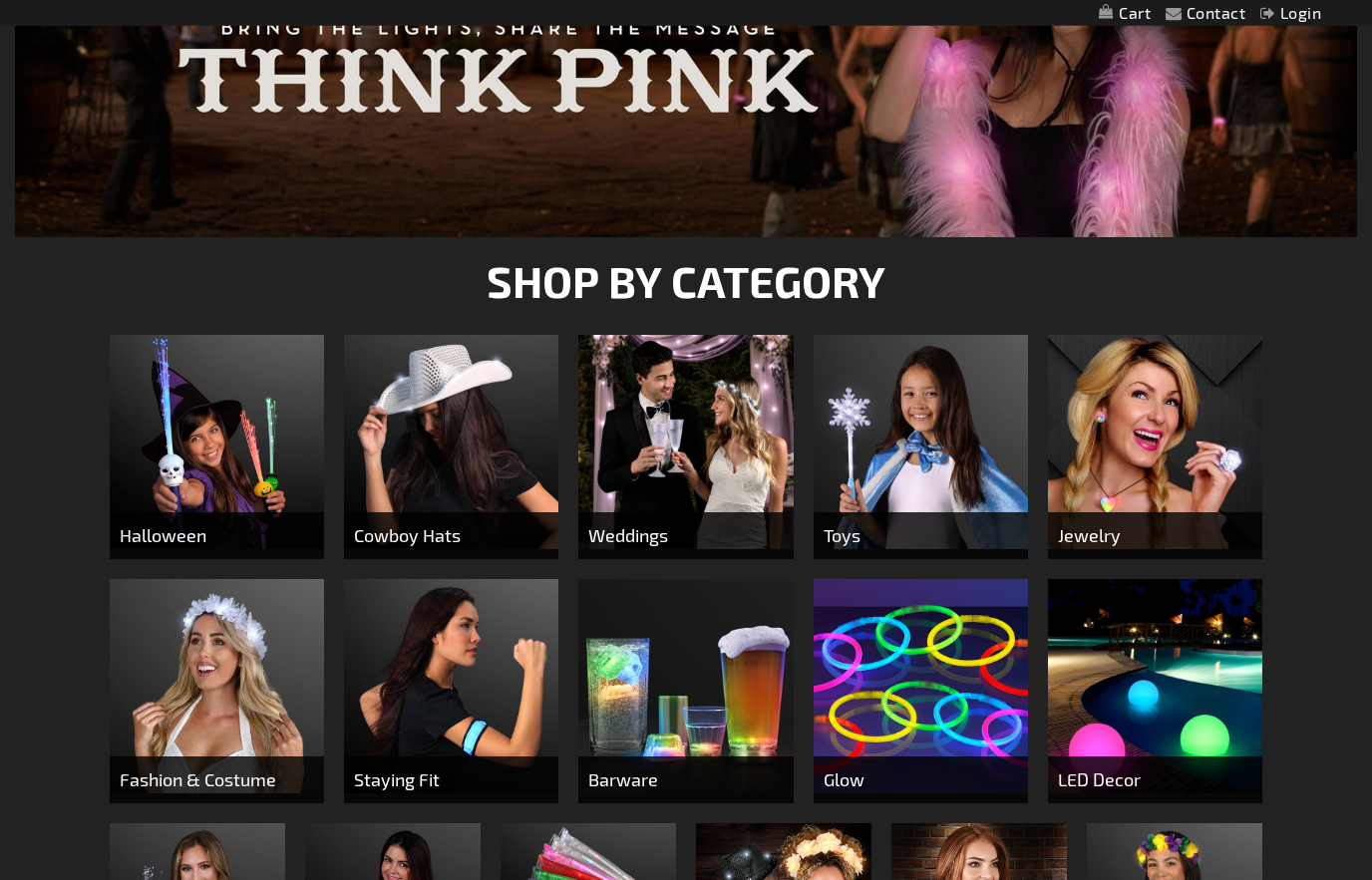 click at bounding box center (1155, 442) 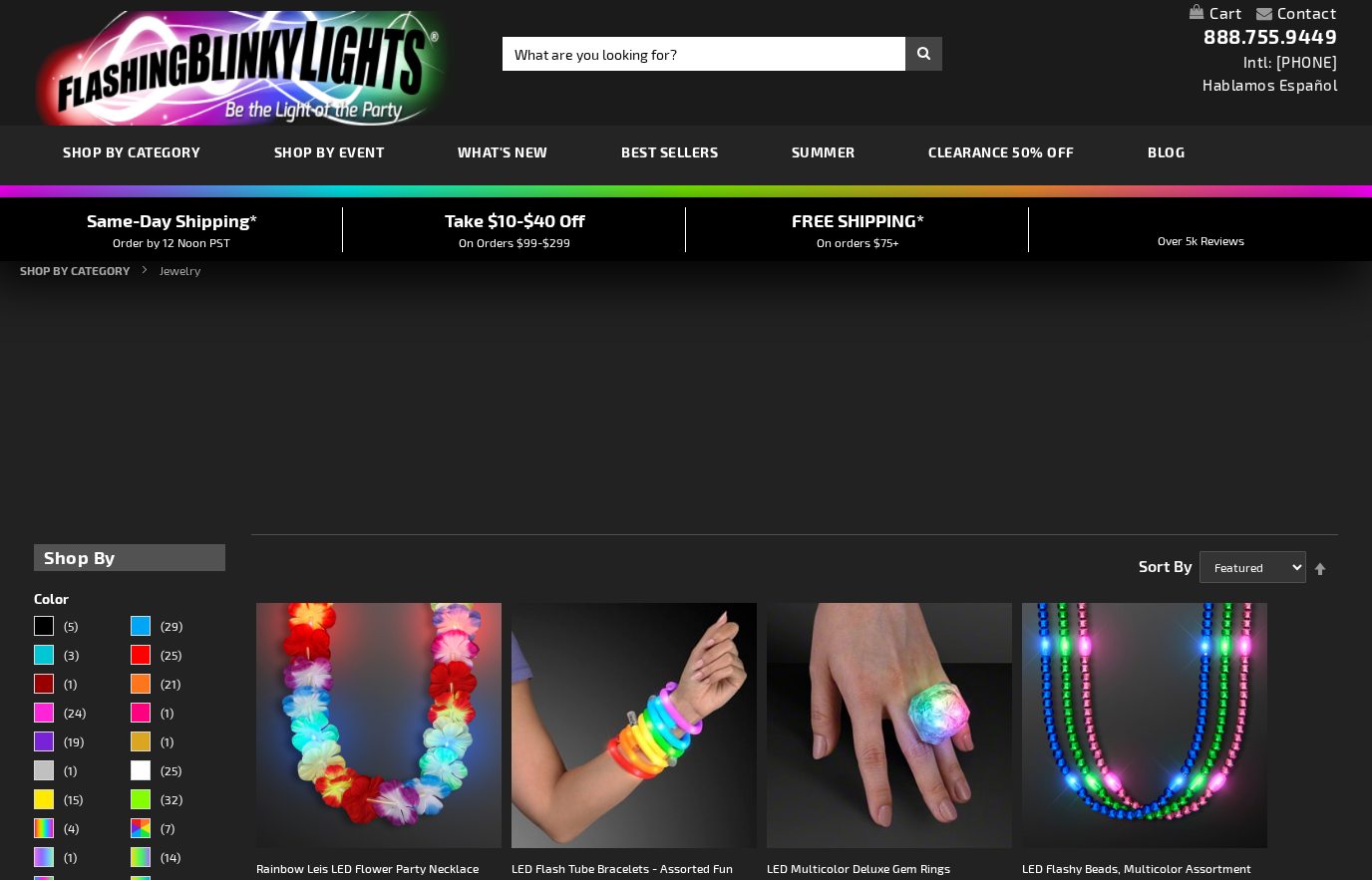 scroll, scrollTop: 0, scrollLeft: 0, axis: both 